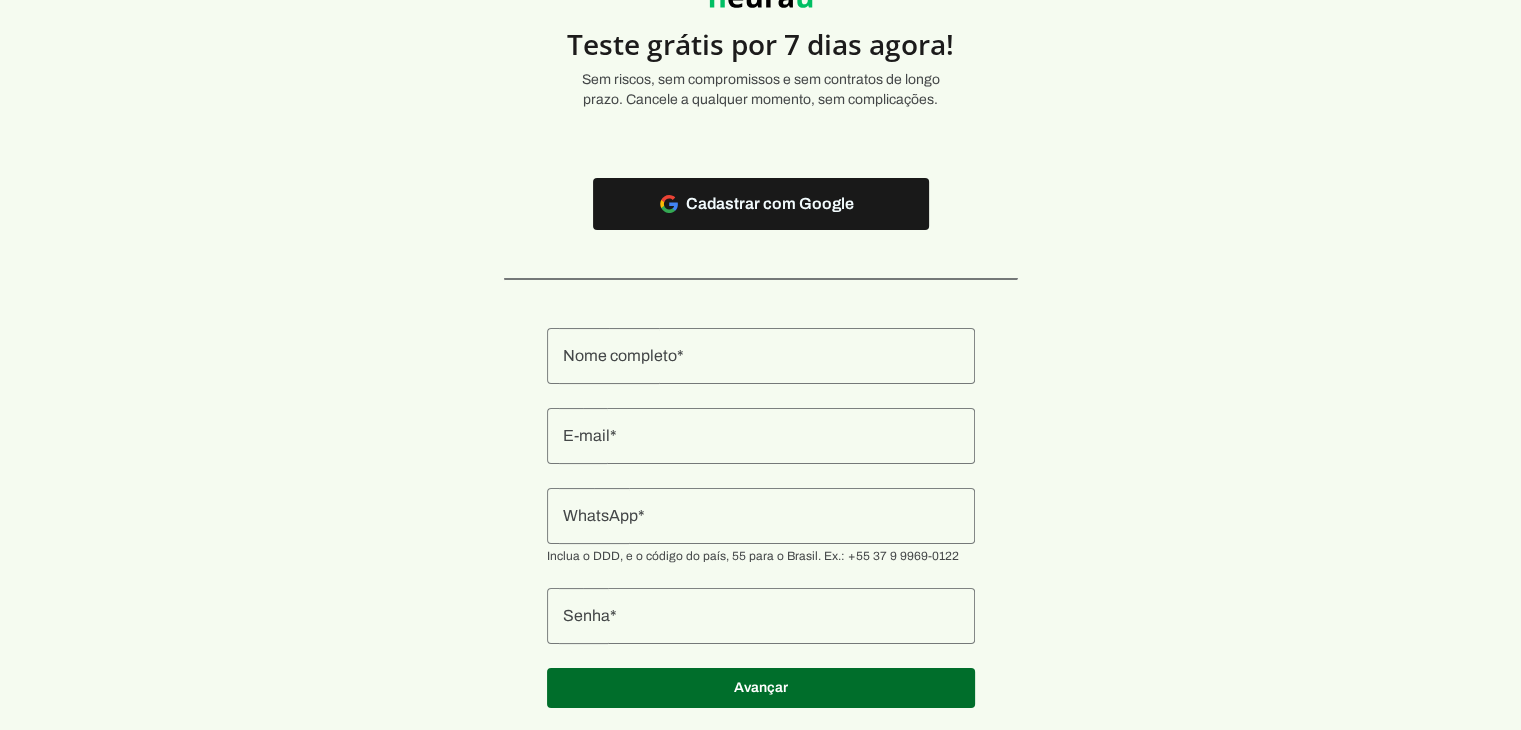 scroll, scrollTop: 153, scrollLeft: 0, axis: vertical 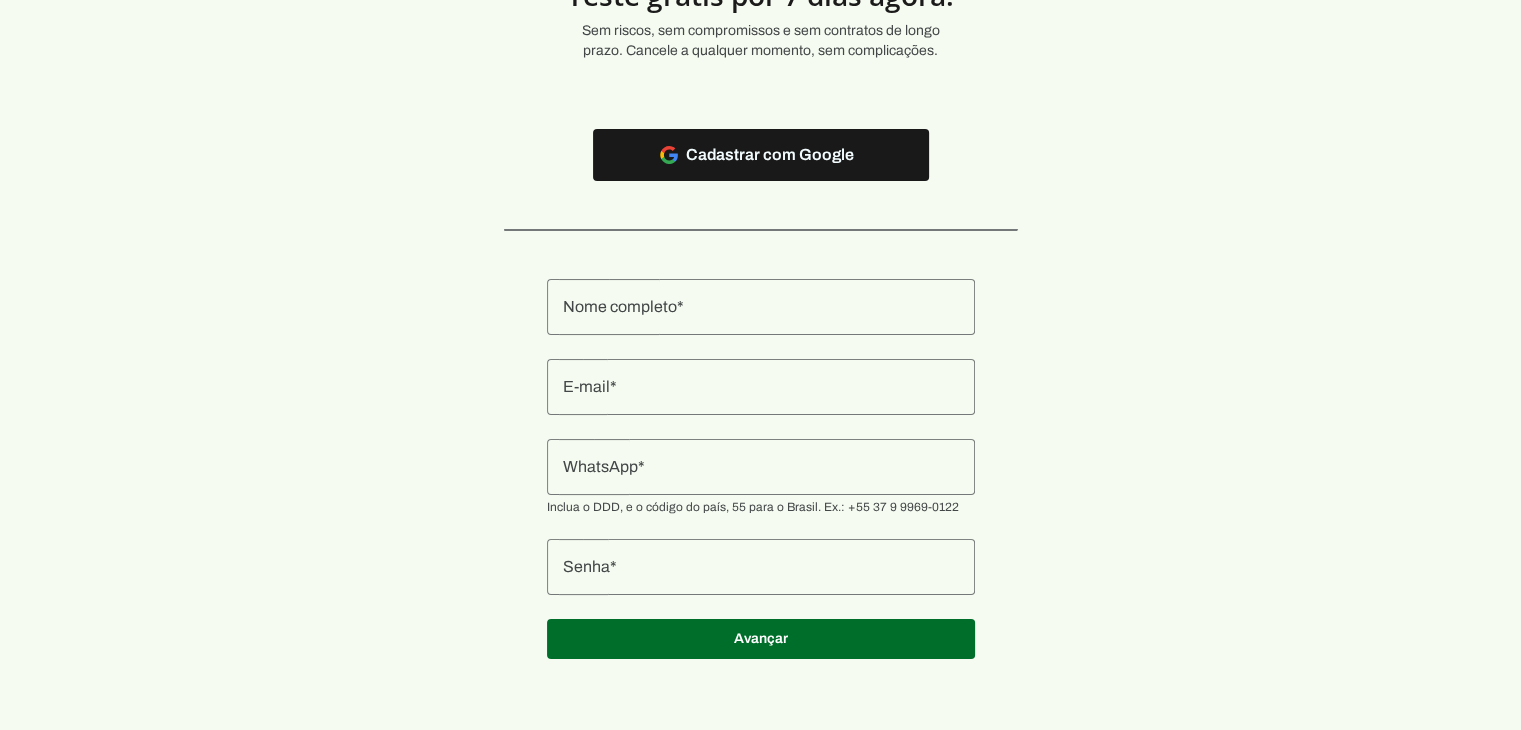 click 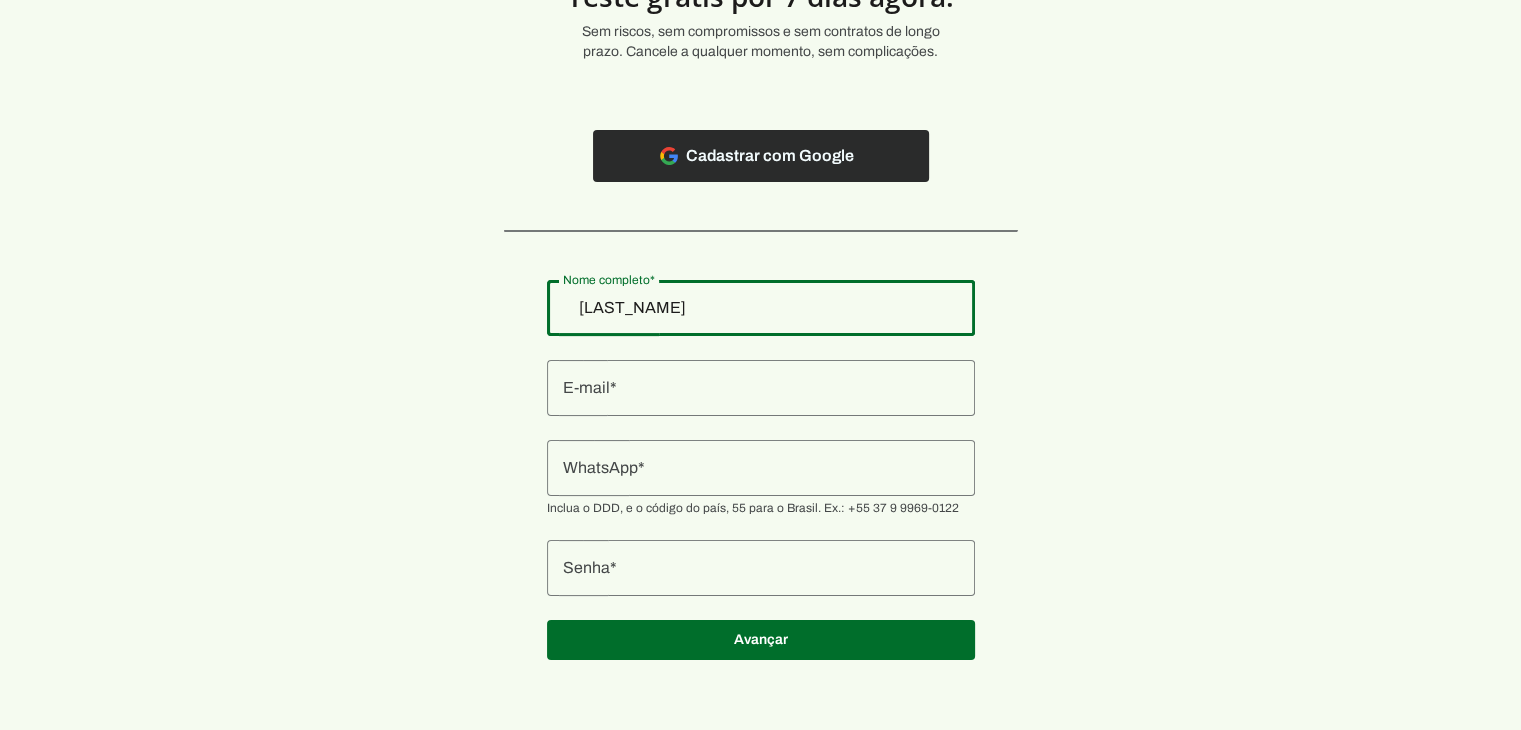 scroll, scrollTop: 153, scrollLeft: 0, axis: vertical 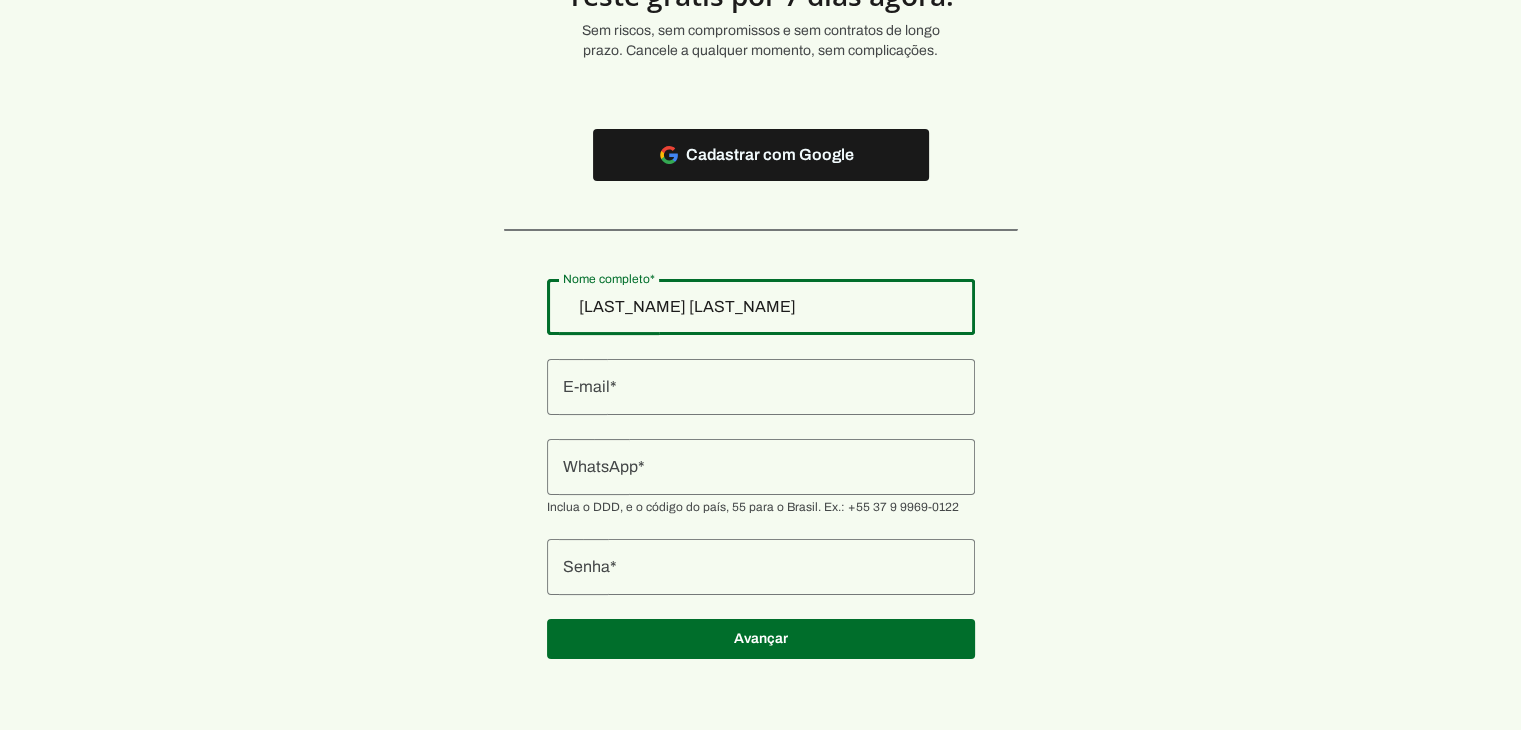 type on "[LAST_NAME] [LAST_NAME]" 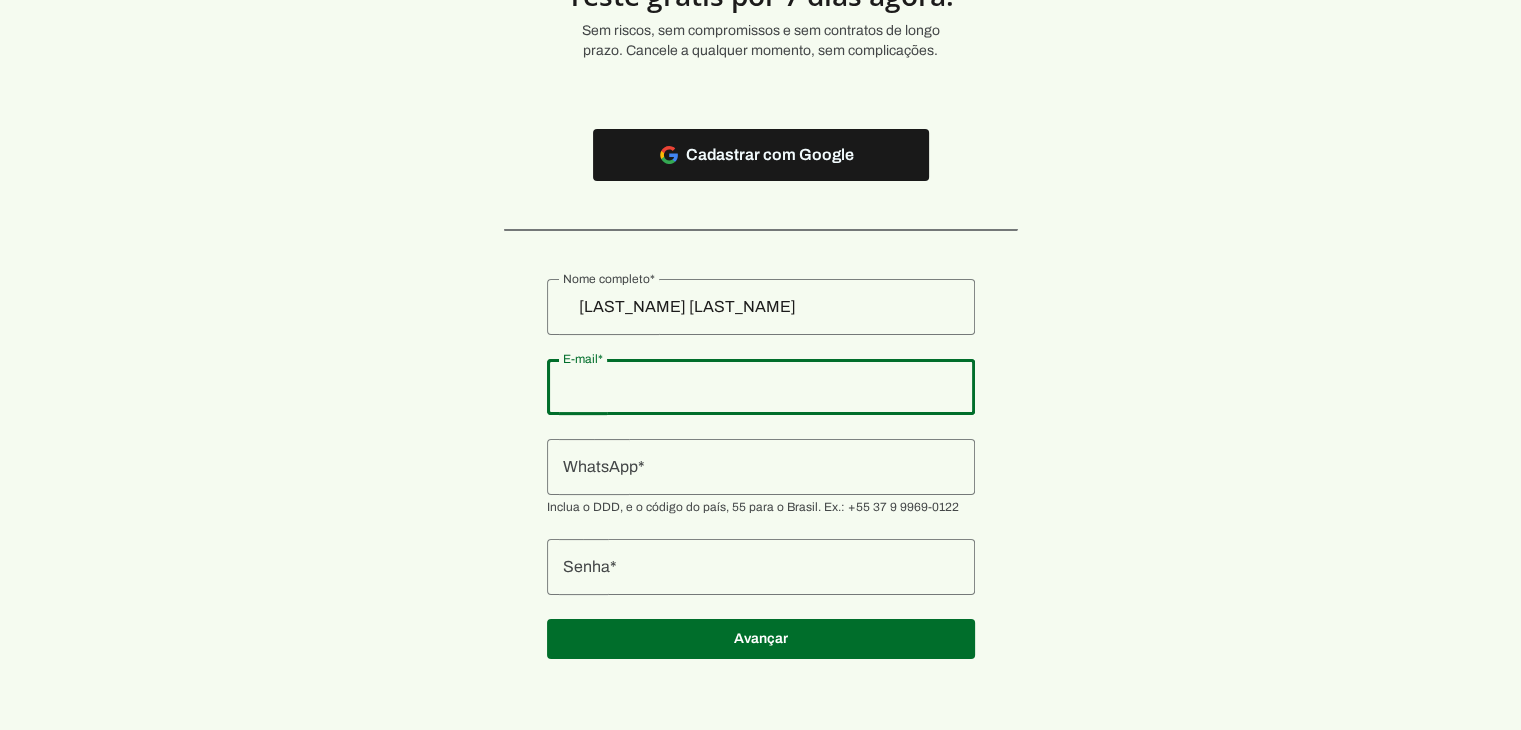 type on "https://resultadopro.com/" 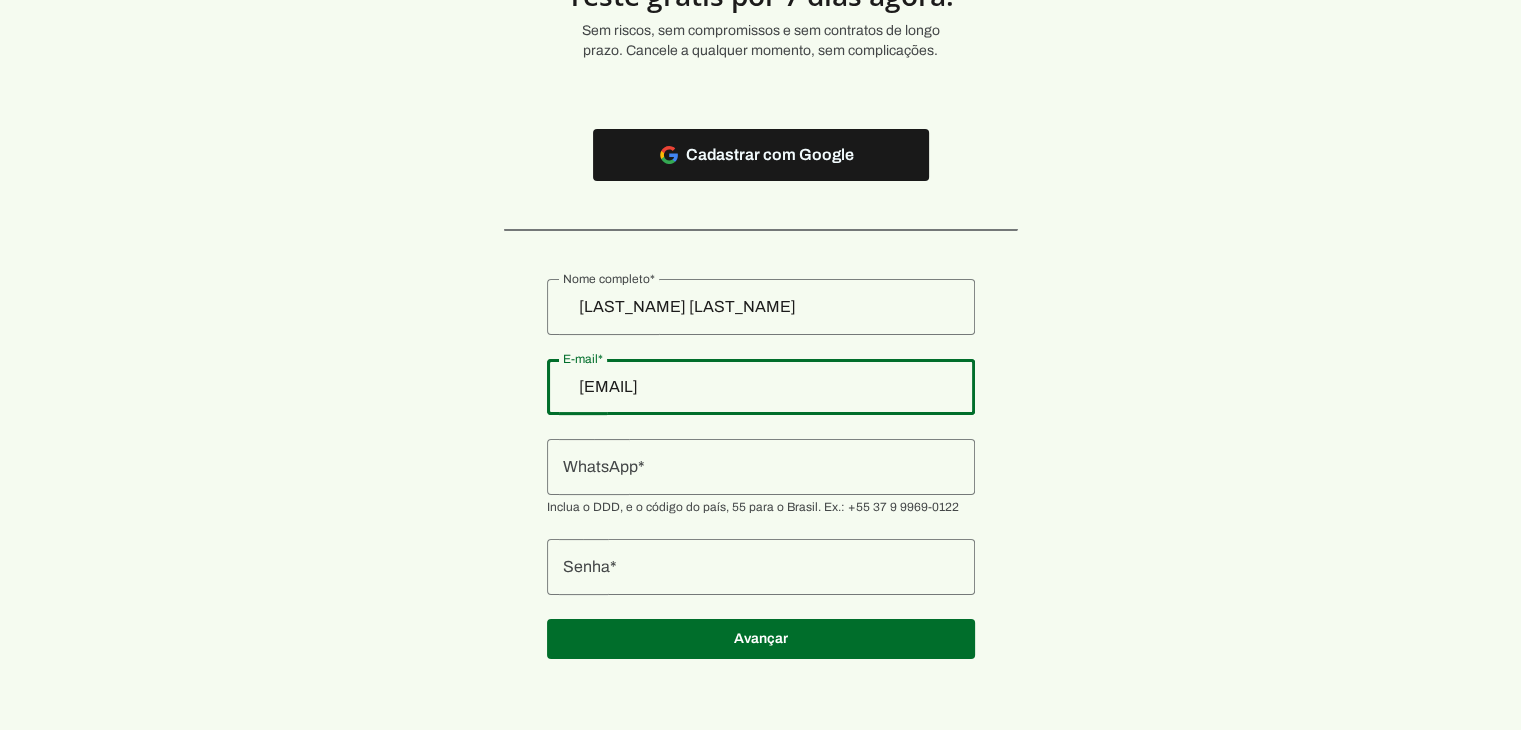 type on "[EMAIL]" 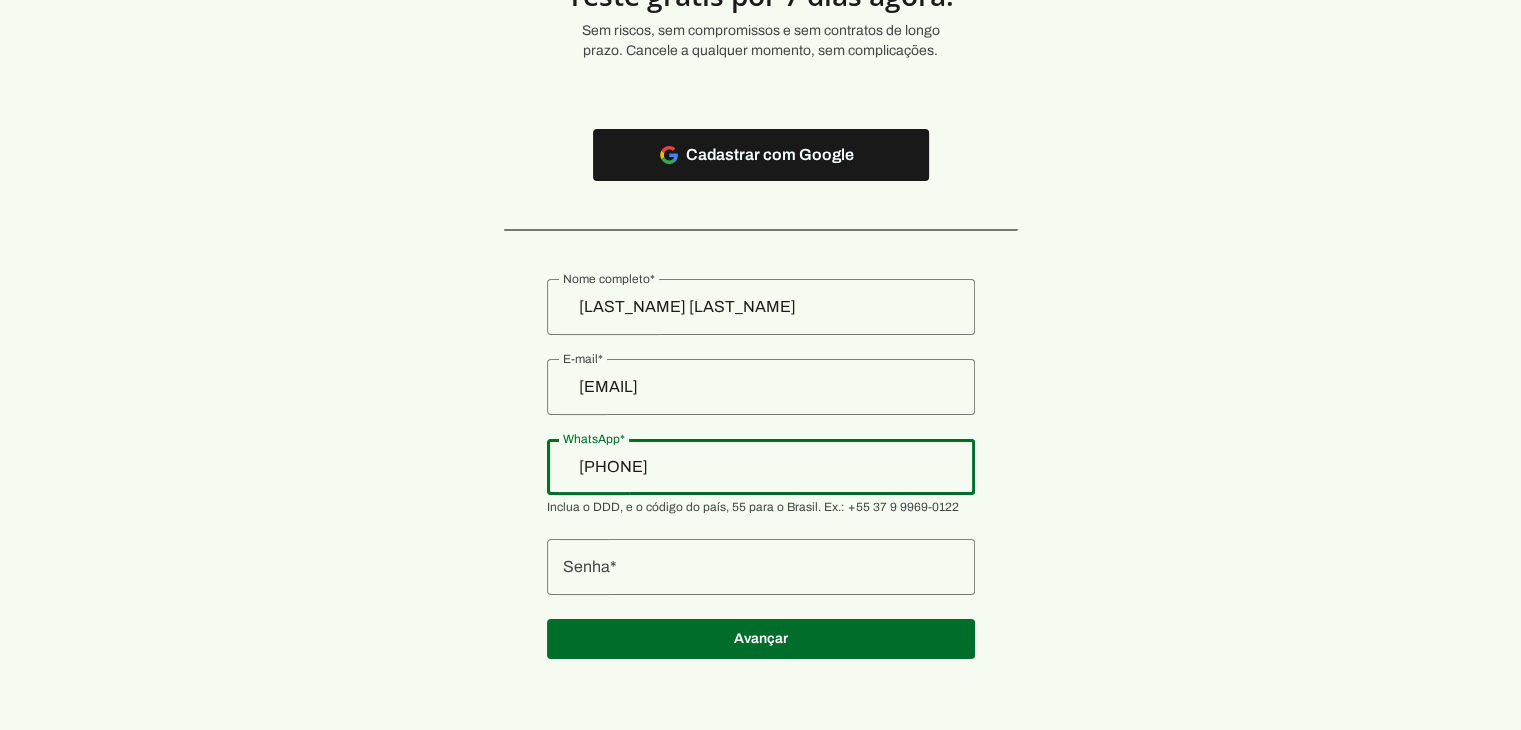 type on "[PHONE]" 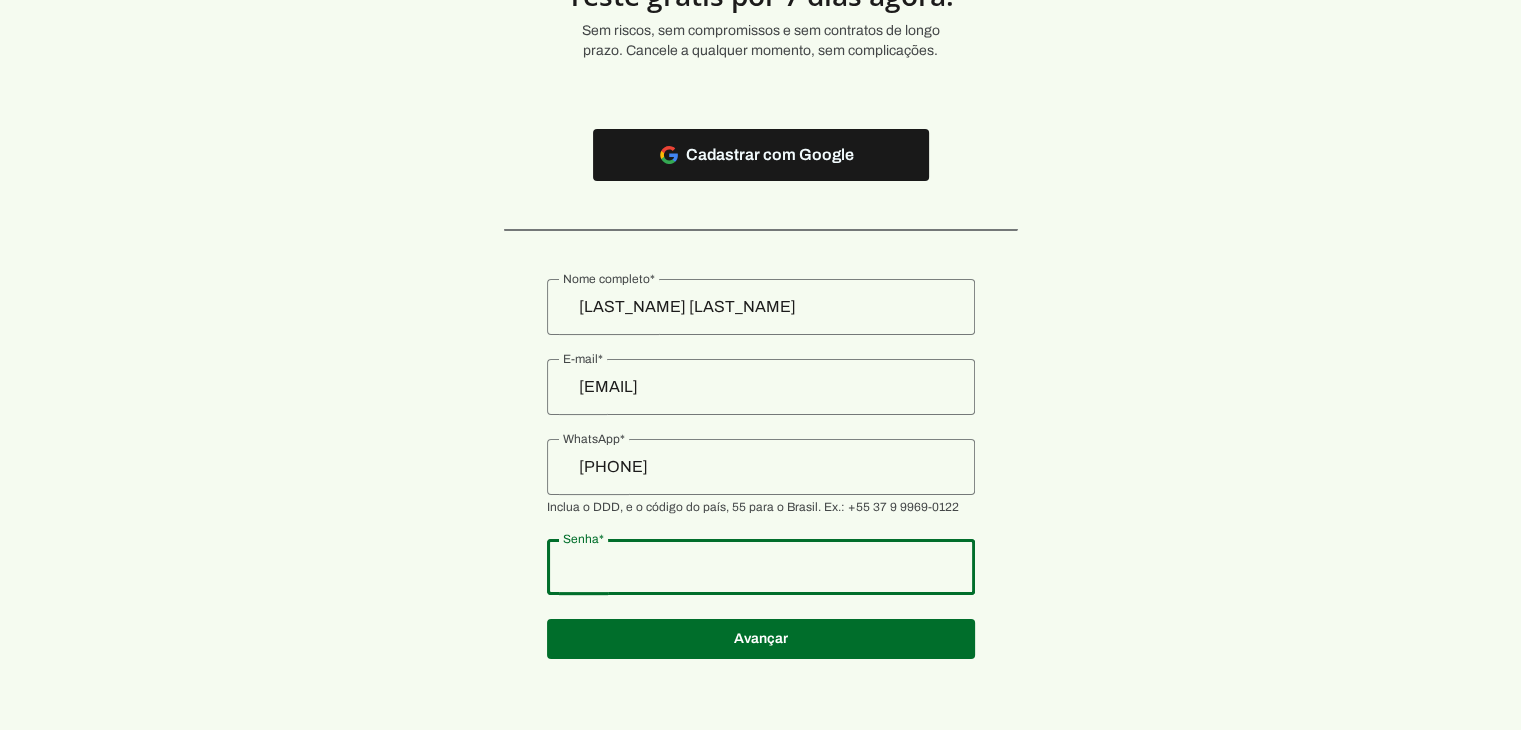 click 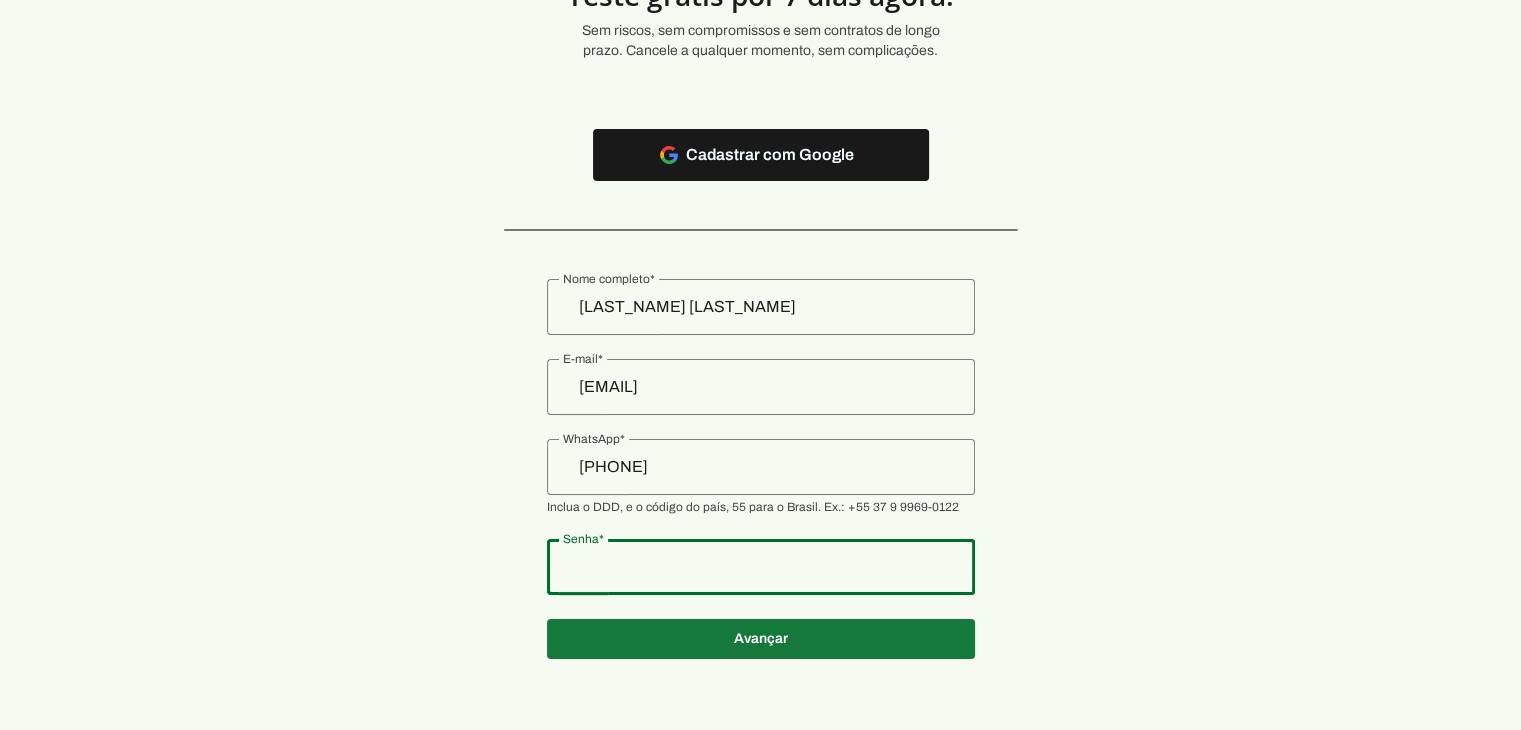 type on "[EMAIL]" 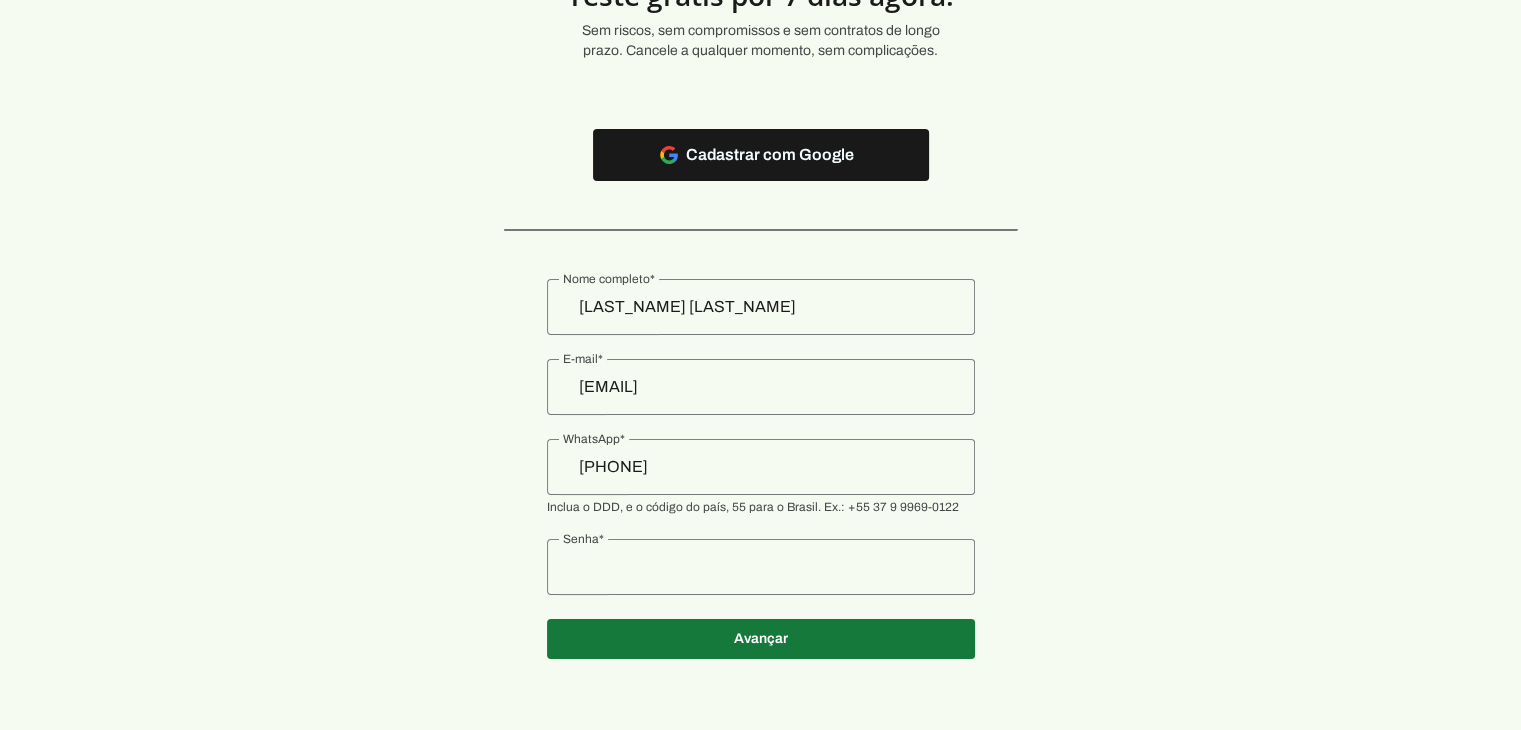 click at bounding box center (761, 155) 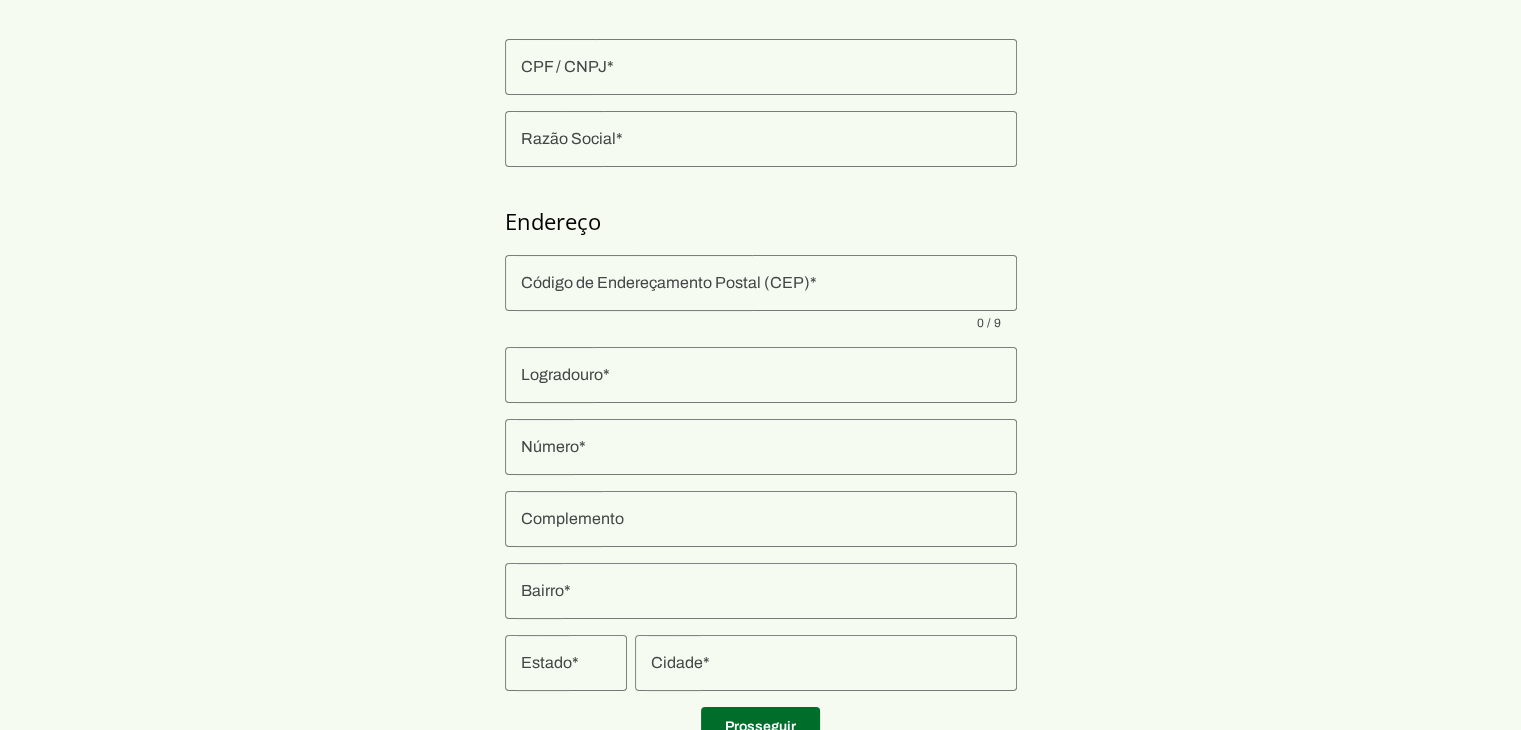 scroll, scrollTop: 0, scrollLeft: 0, axis: both 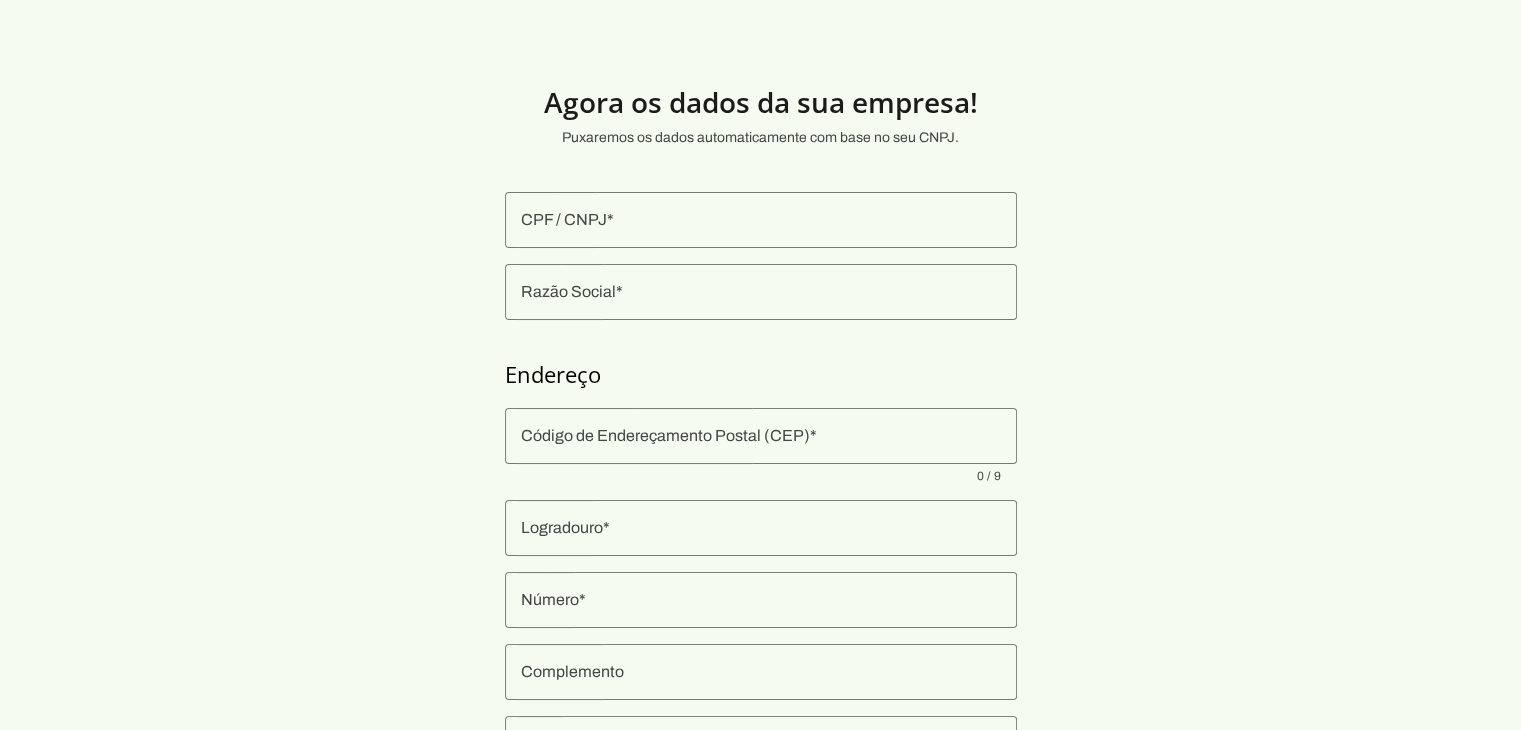 click at bounding box center [761, 220] 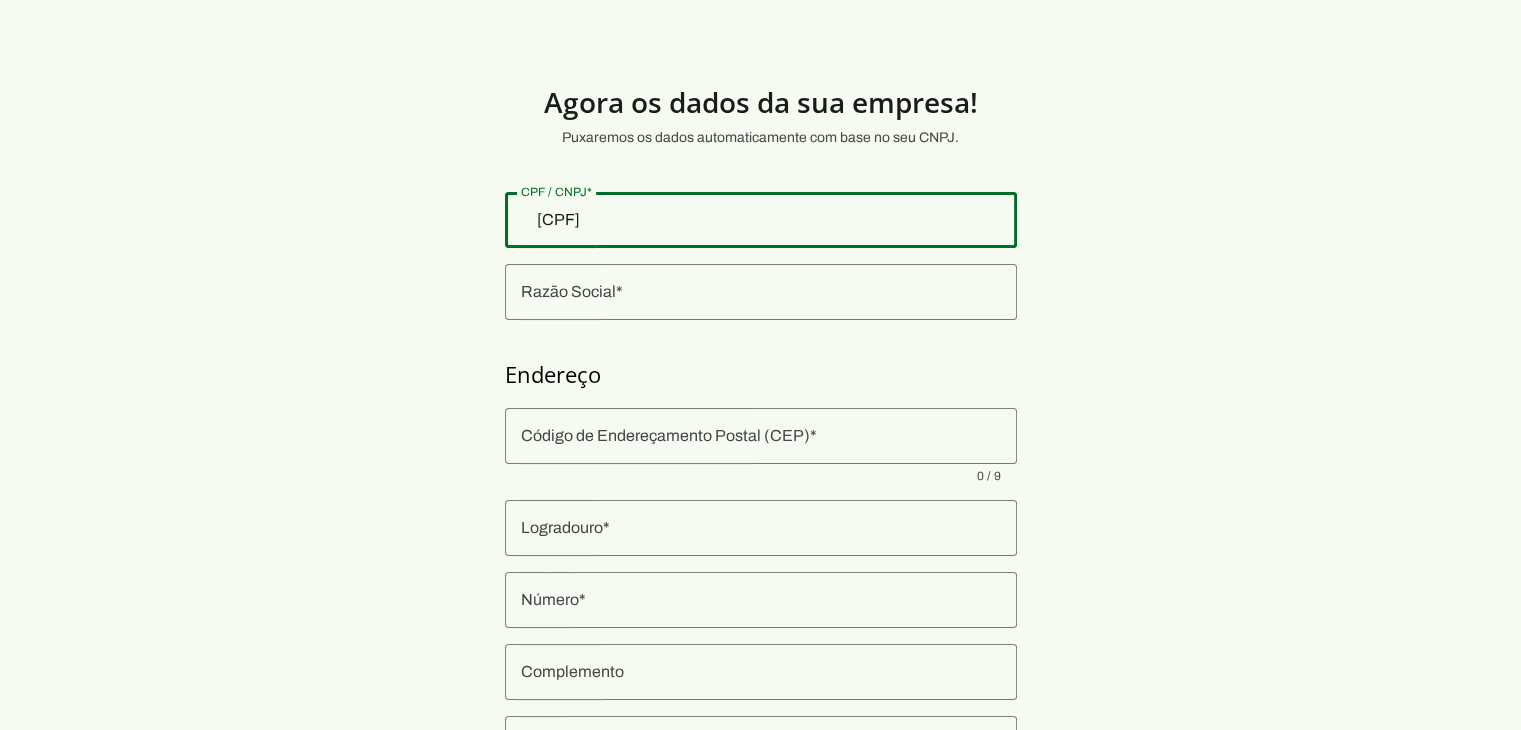 type on "[CPF]" 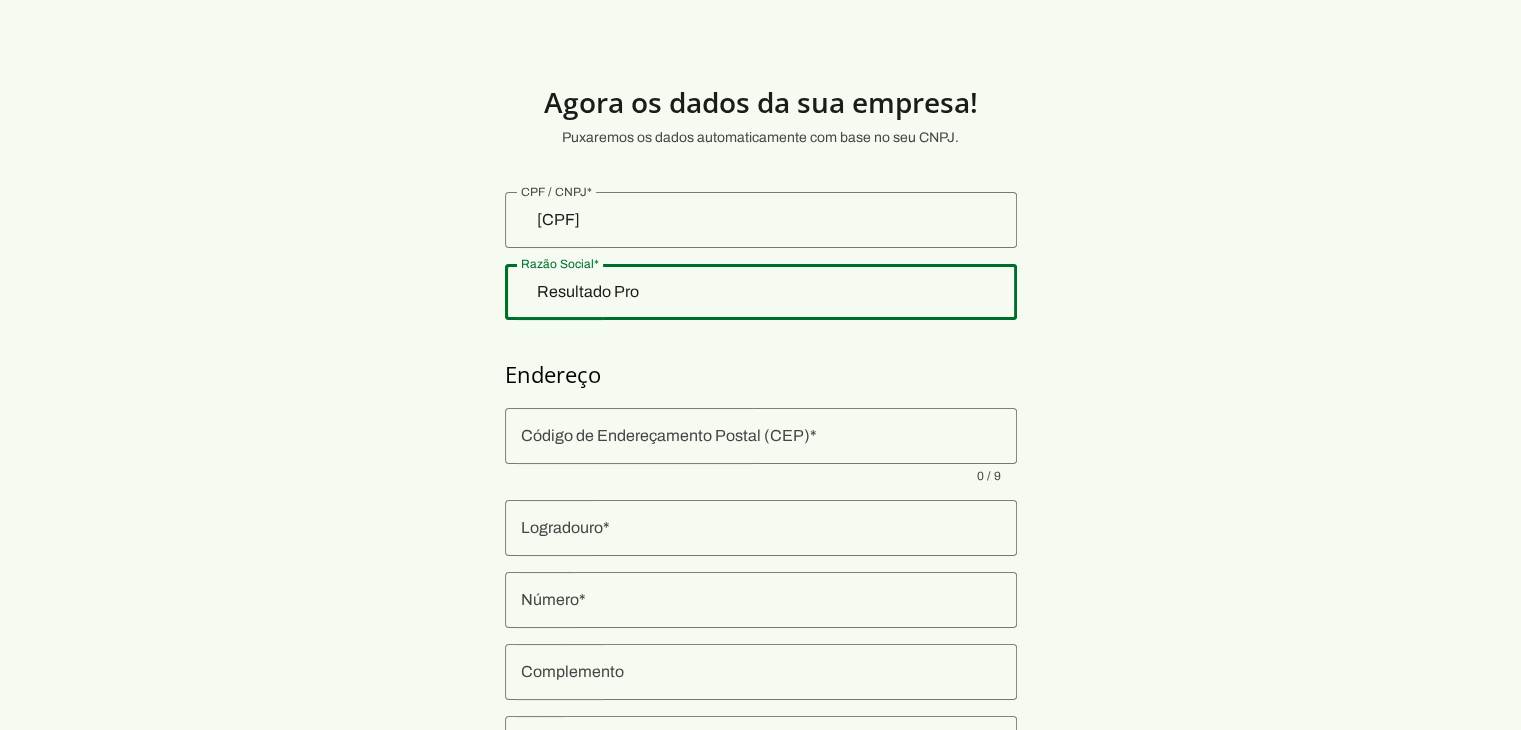 type on "Resultado Pro" 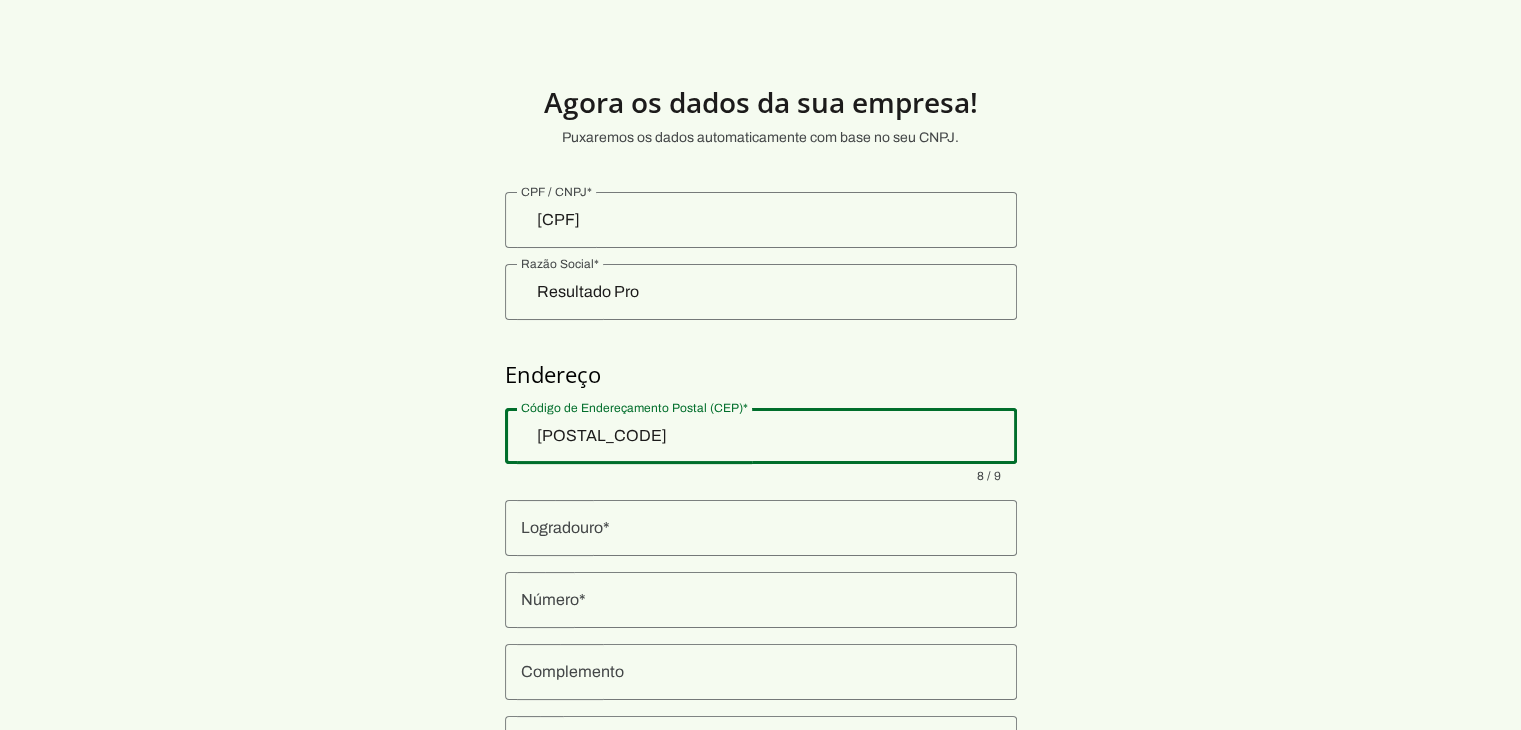 type on "[POSTAL_CODE]" 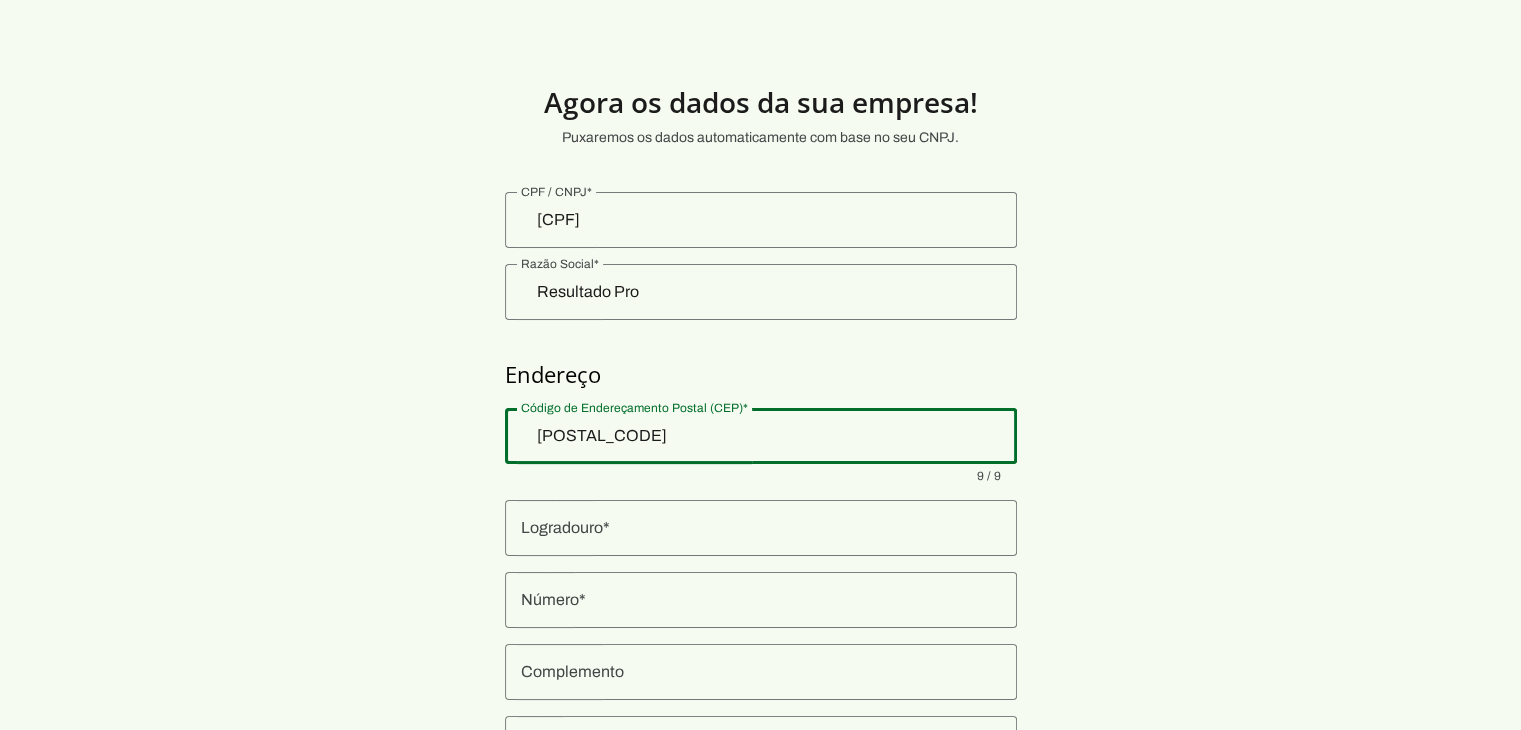 type on "[CITY] [CITY] [CITY]" 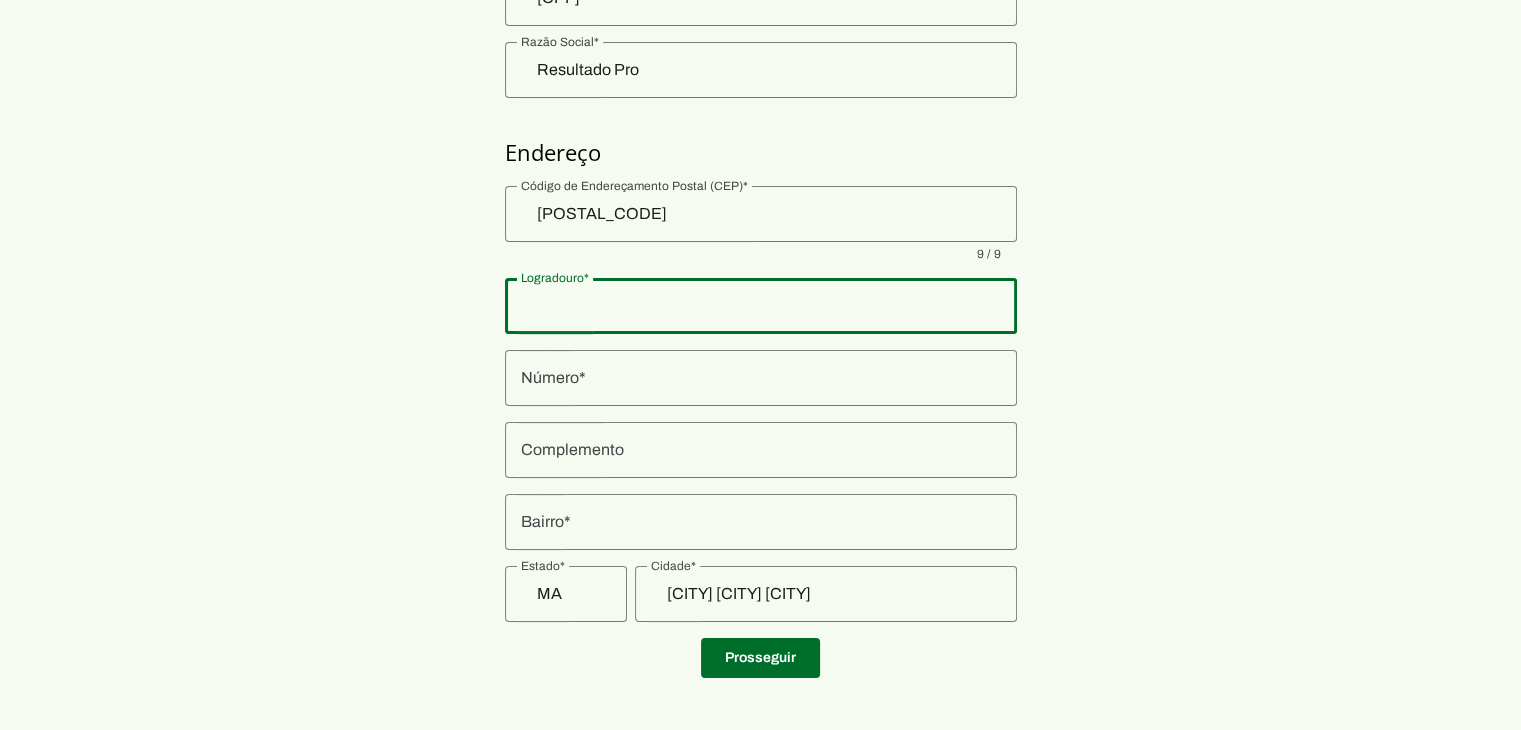 scroll, scrollTop: 234, scrollLeft: 0, axis: vertical 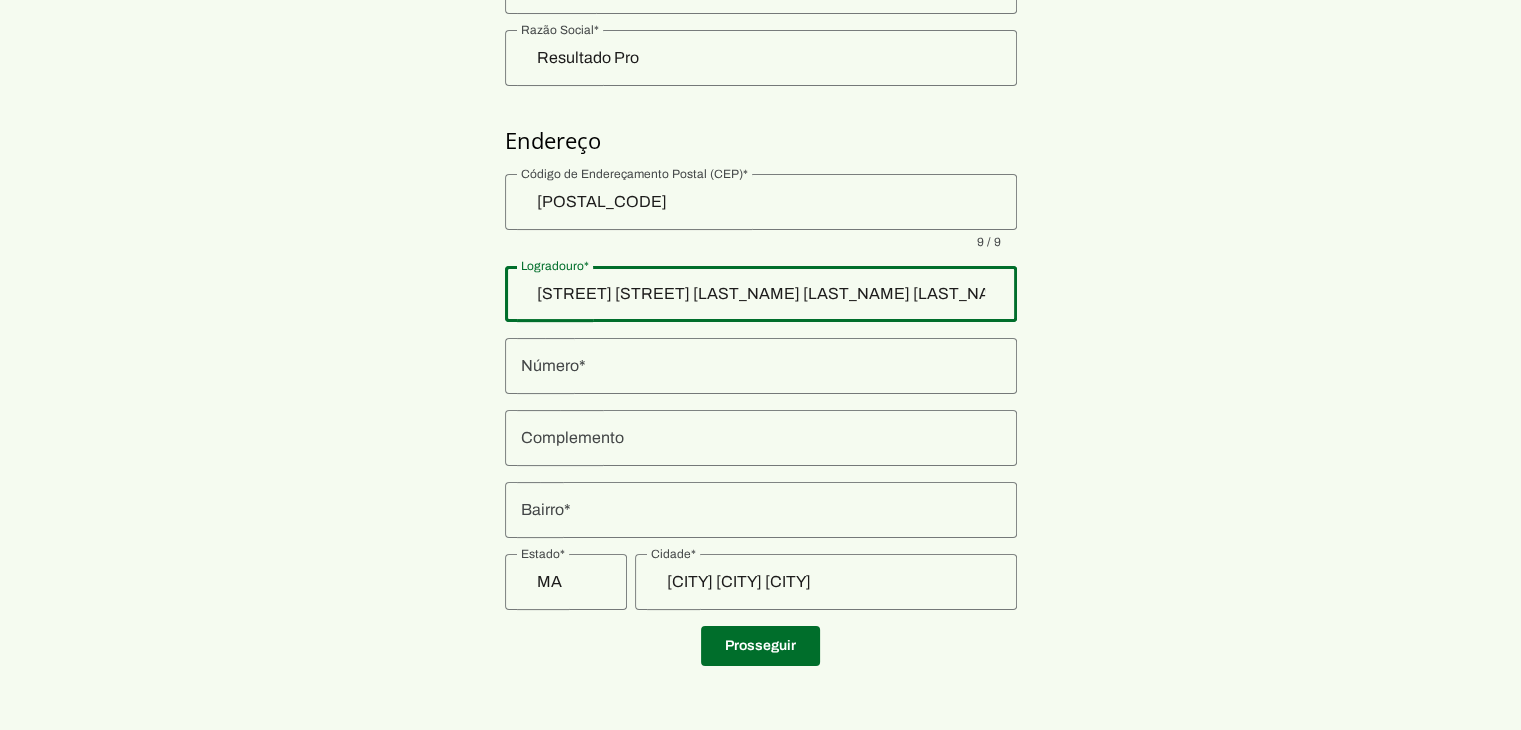 type on "[STREET] [STREET] [LAST_NAME] [LAST_NAME] [LAST_NAME]" 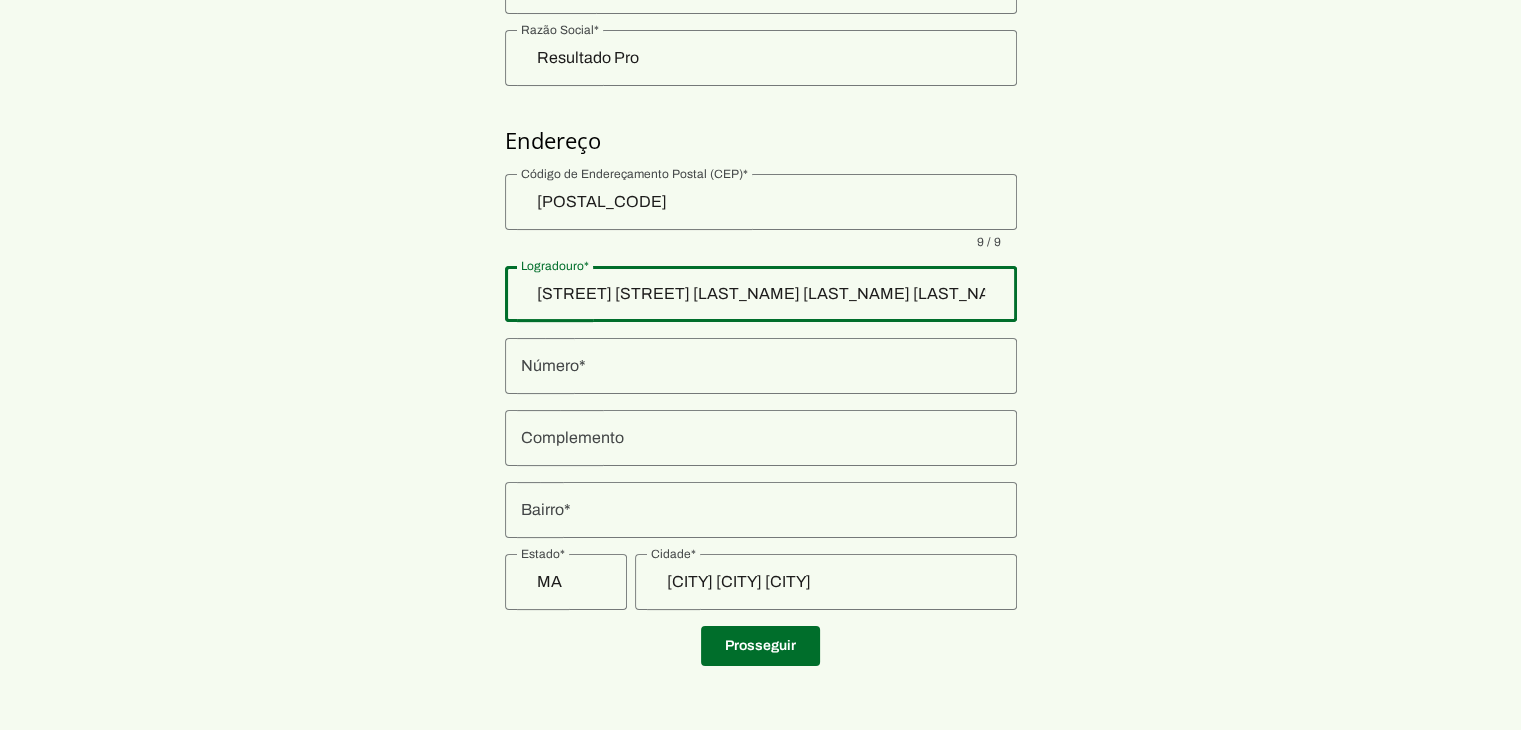 type on "[STREET] [STREET] [LAST_NAME] [LAST_NAME] [LAST_NAME]" 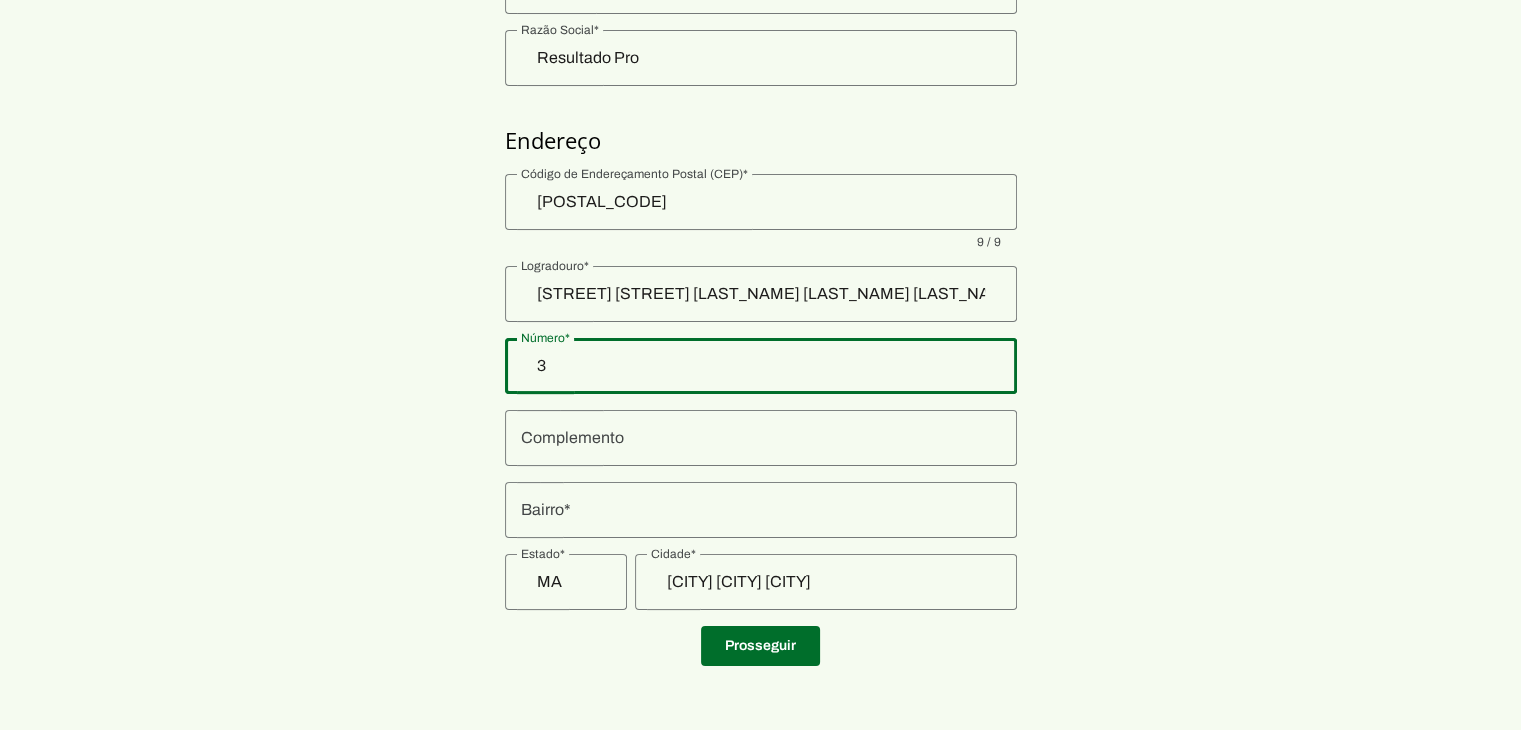 type on "3" 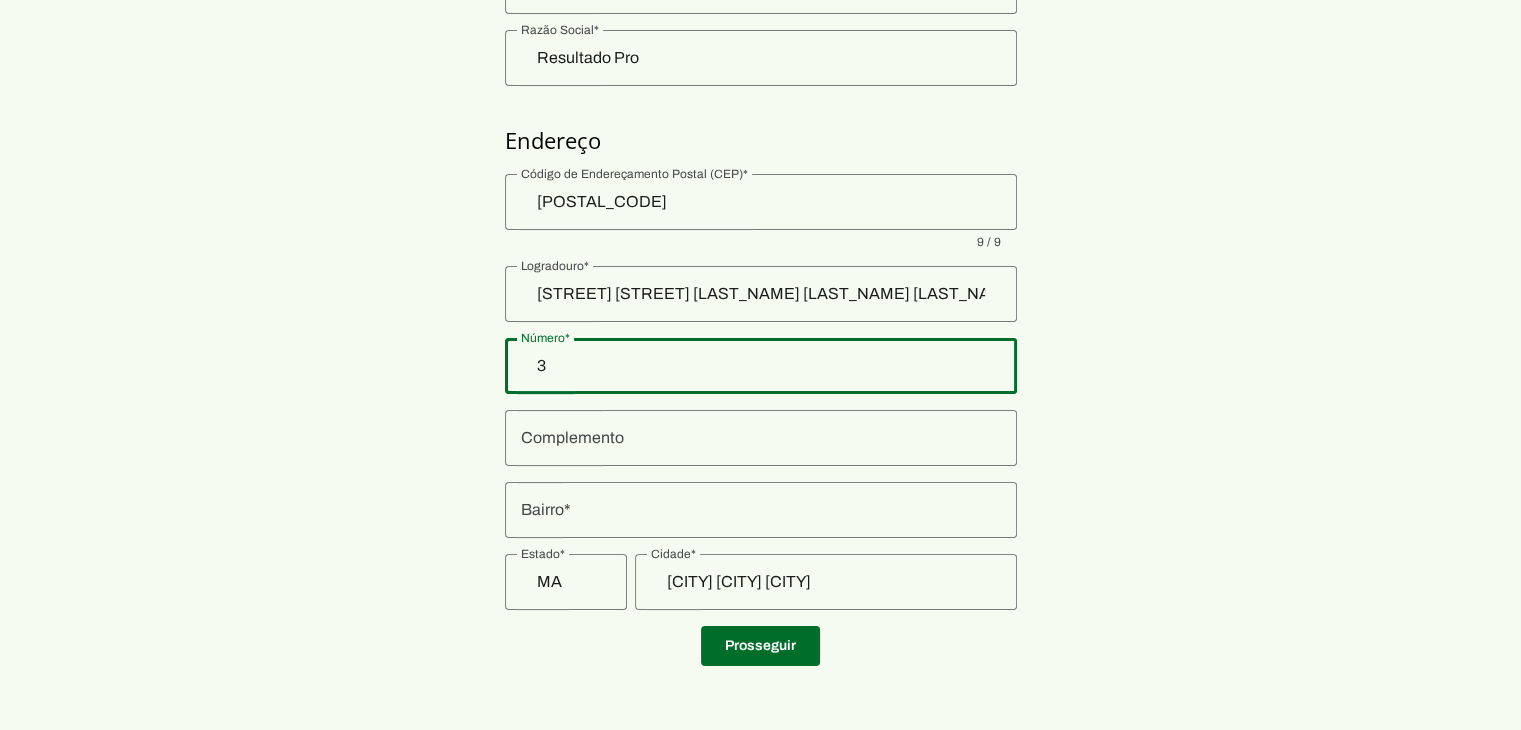 type on "3" 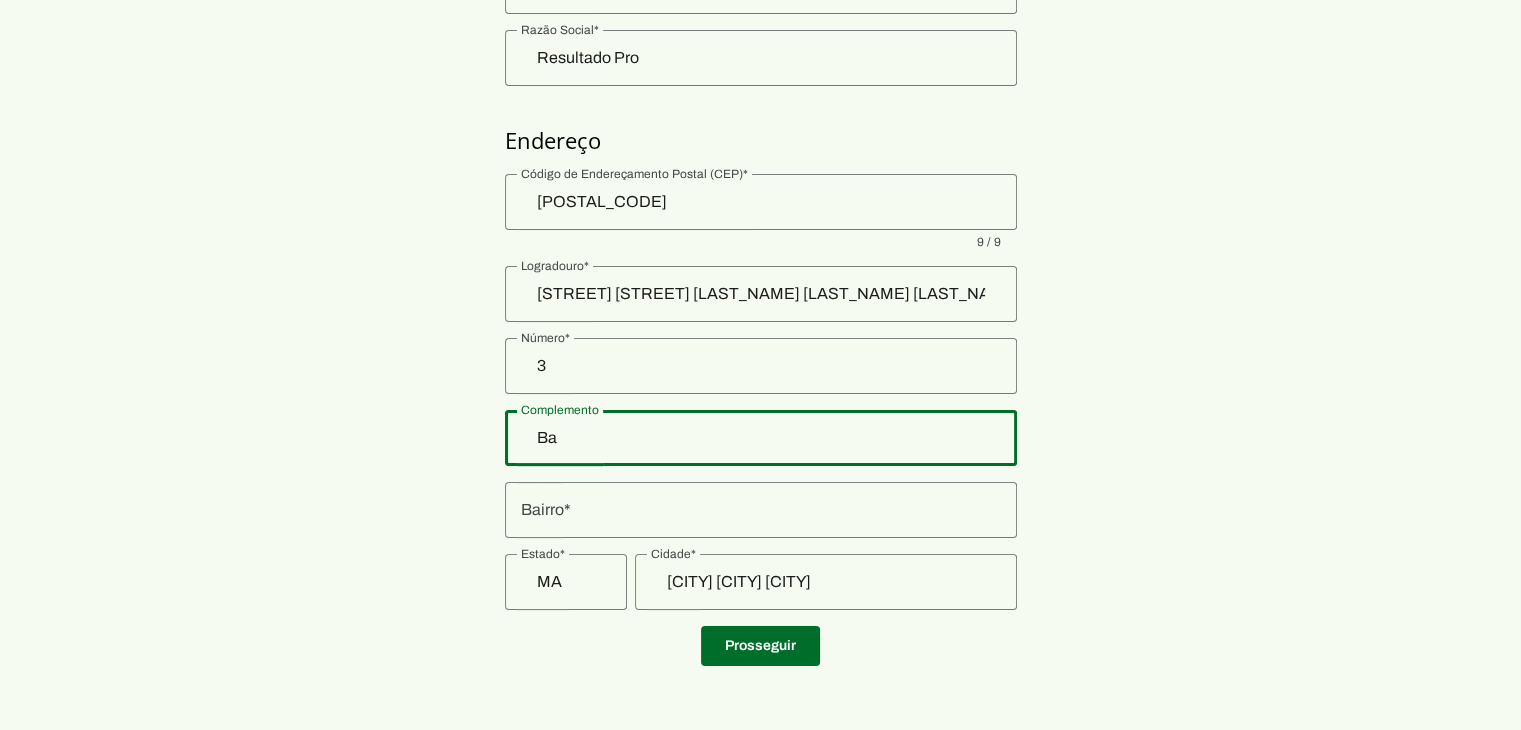 type on "B" 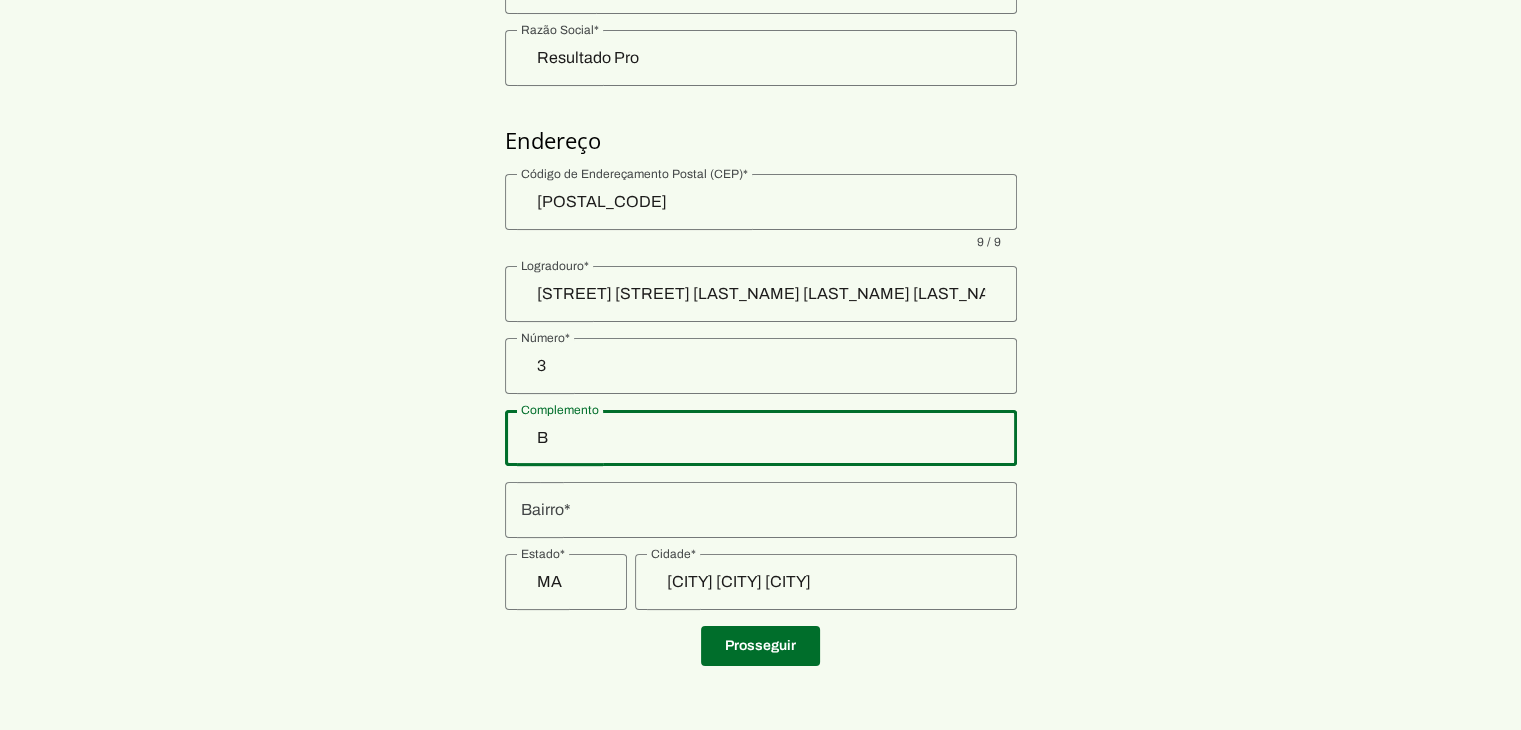 type 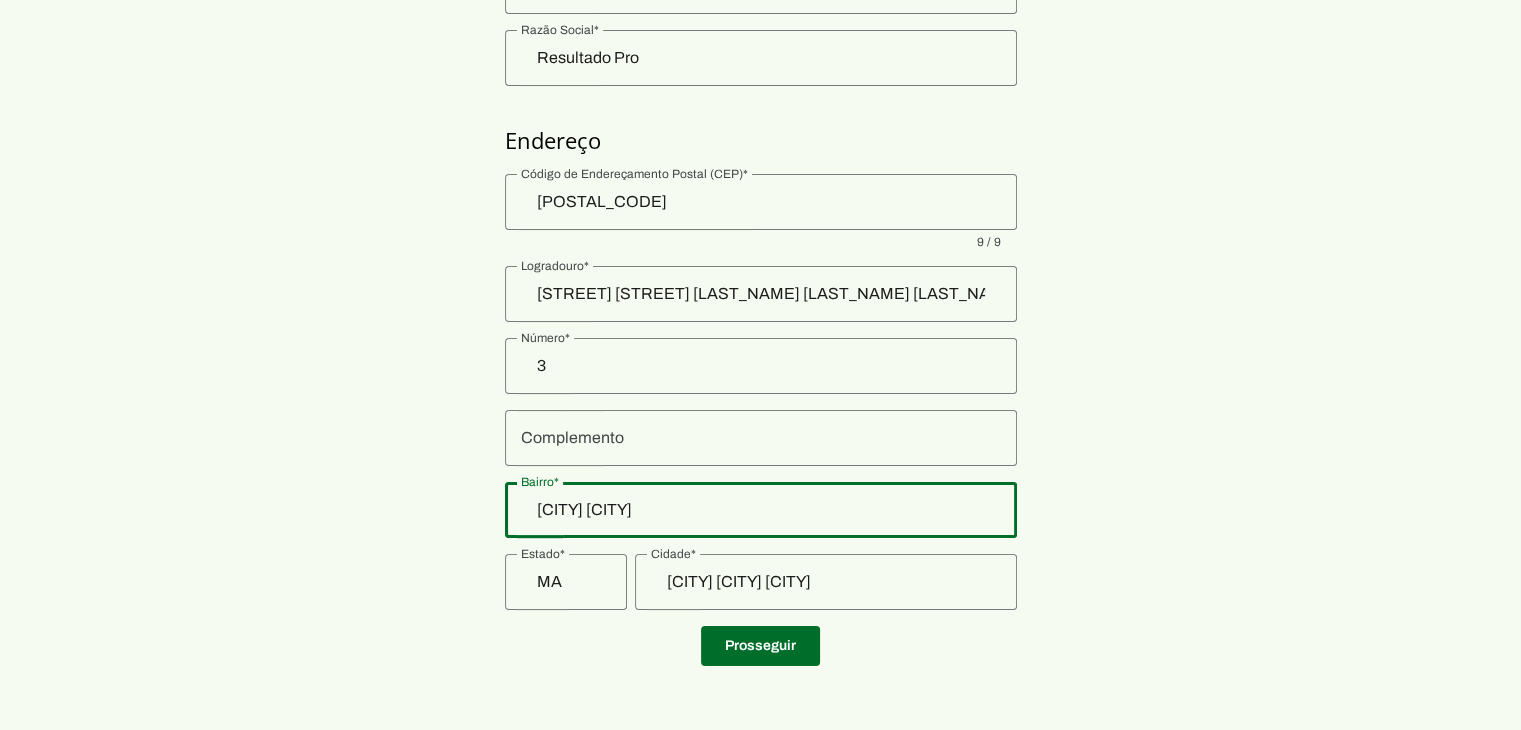 type on "[CITY] [CITY]" 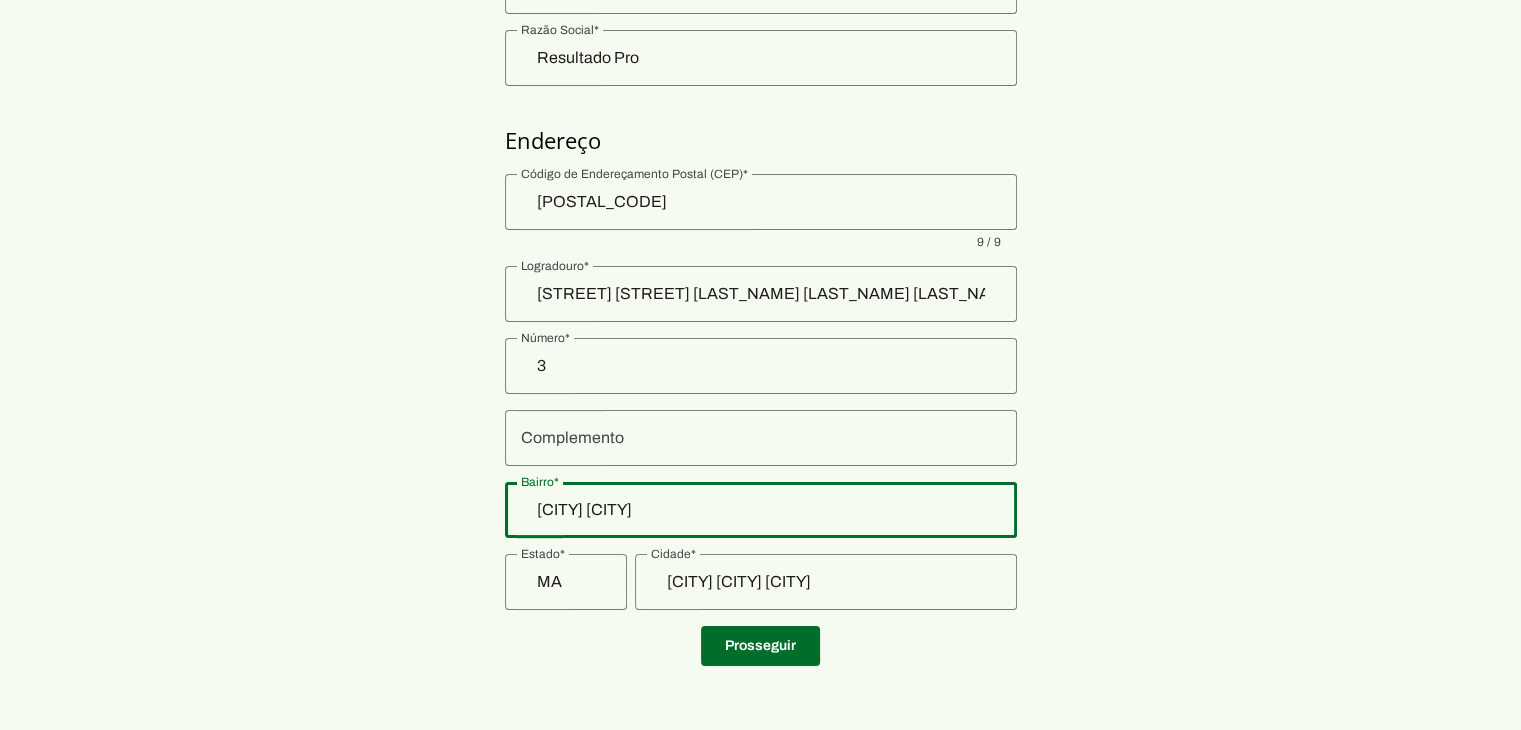 type on "[CITY] [CITY]" 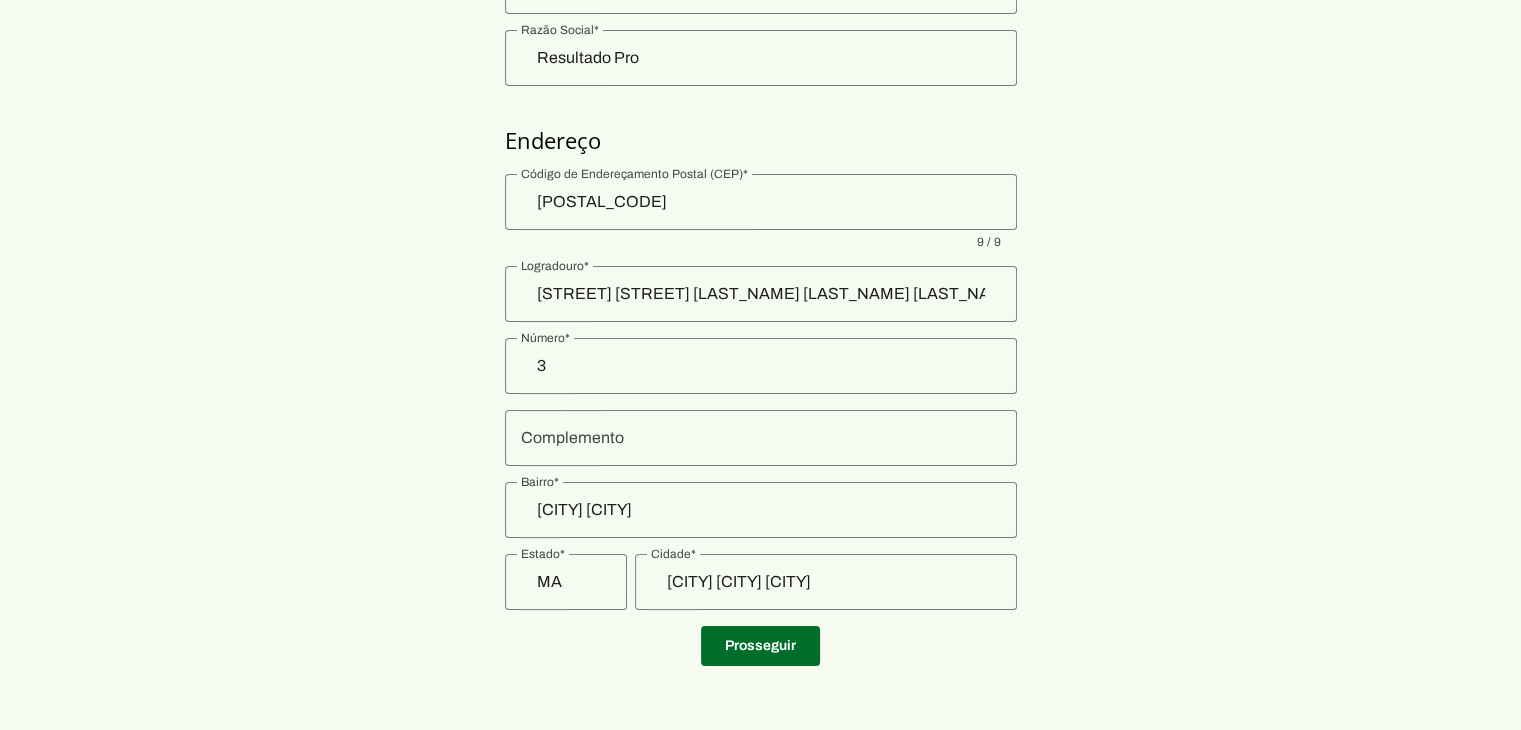 click on "Agora os dados da sua empresa!
Puxaremos os dados automaticamente com base no seu CNPJ.
Endereço
Prosseguir" at bounding box center [760, 248] 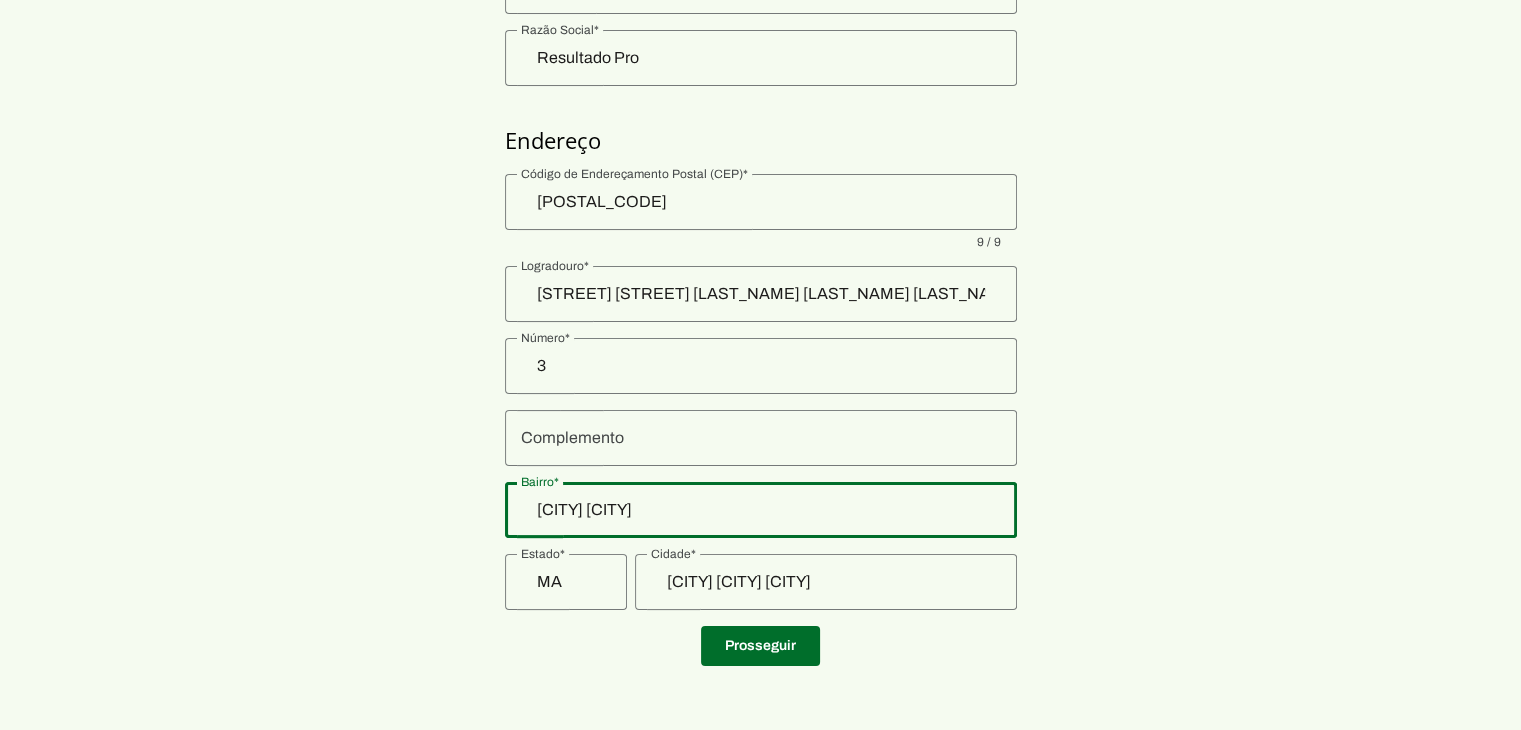 click on "[CITY] [CITY]" 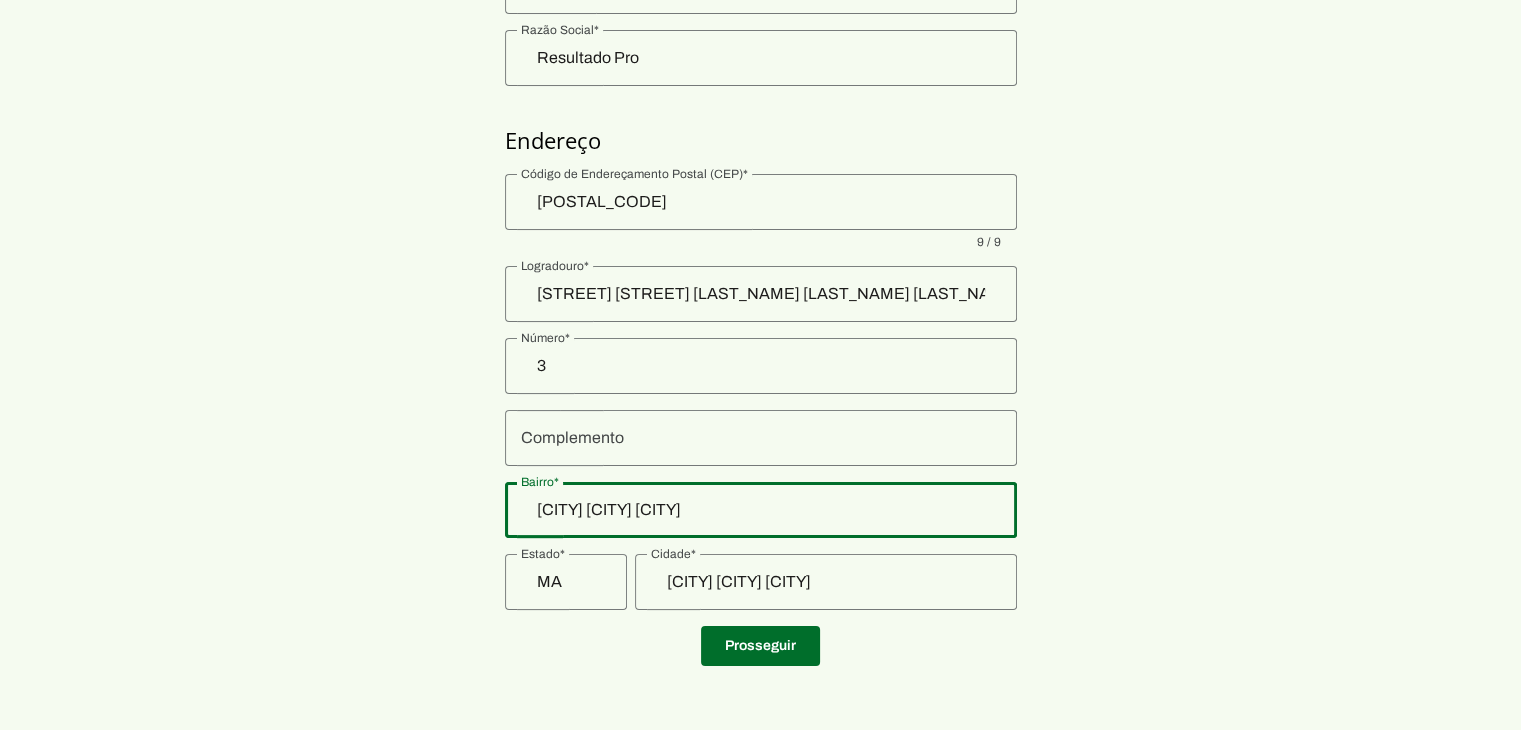 type on "[CITY] [CITY] [CITY]" 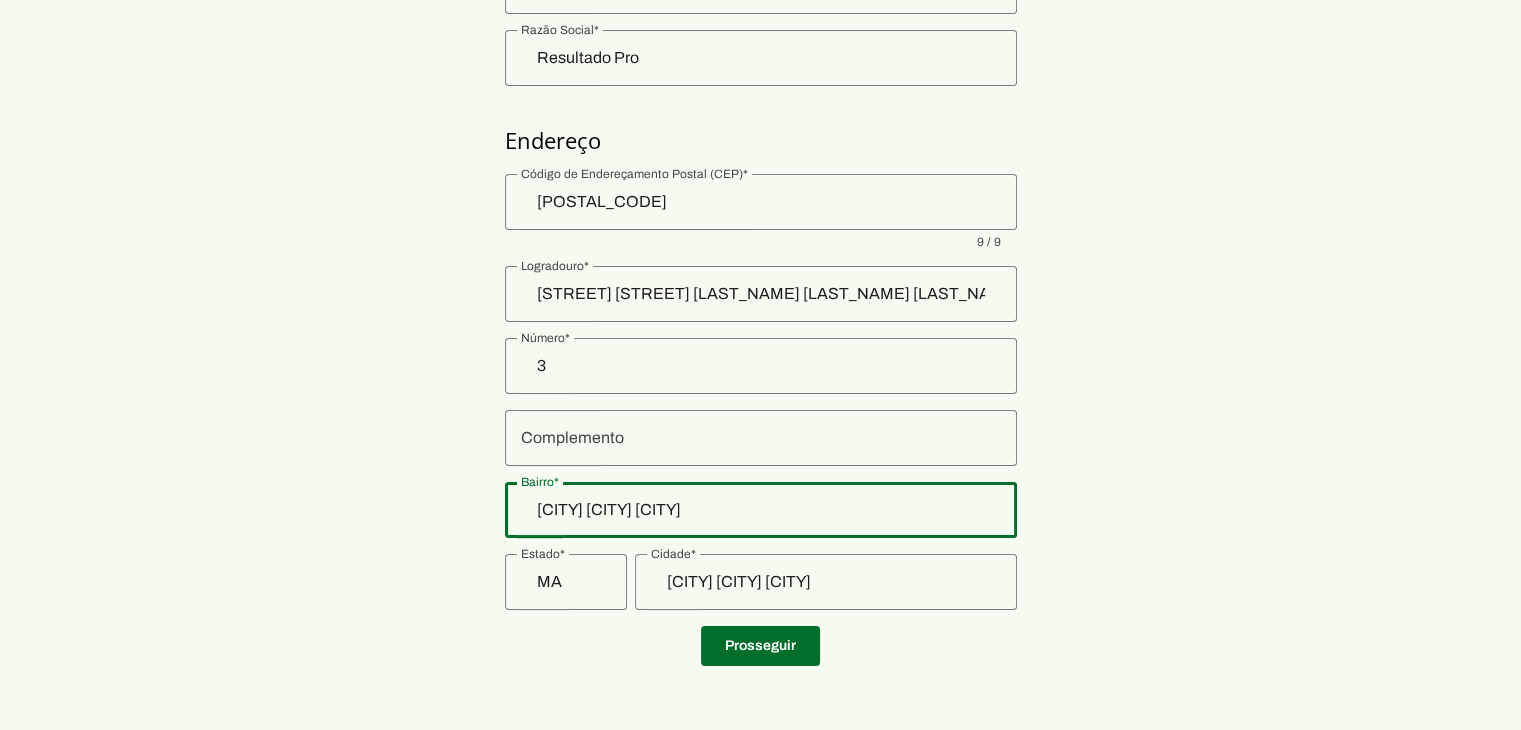 type on "[CITY] [CITY] [CITY]" 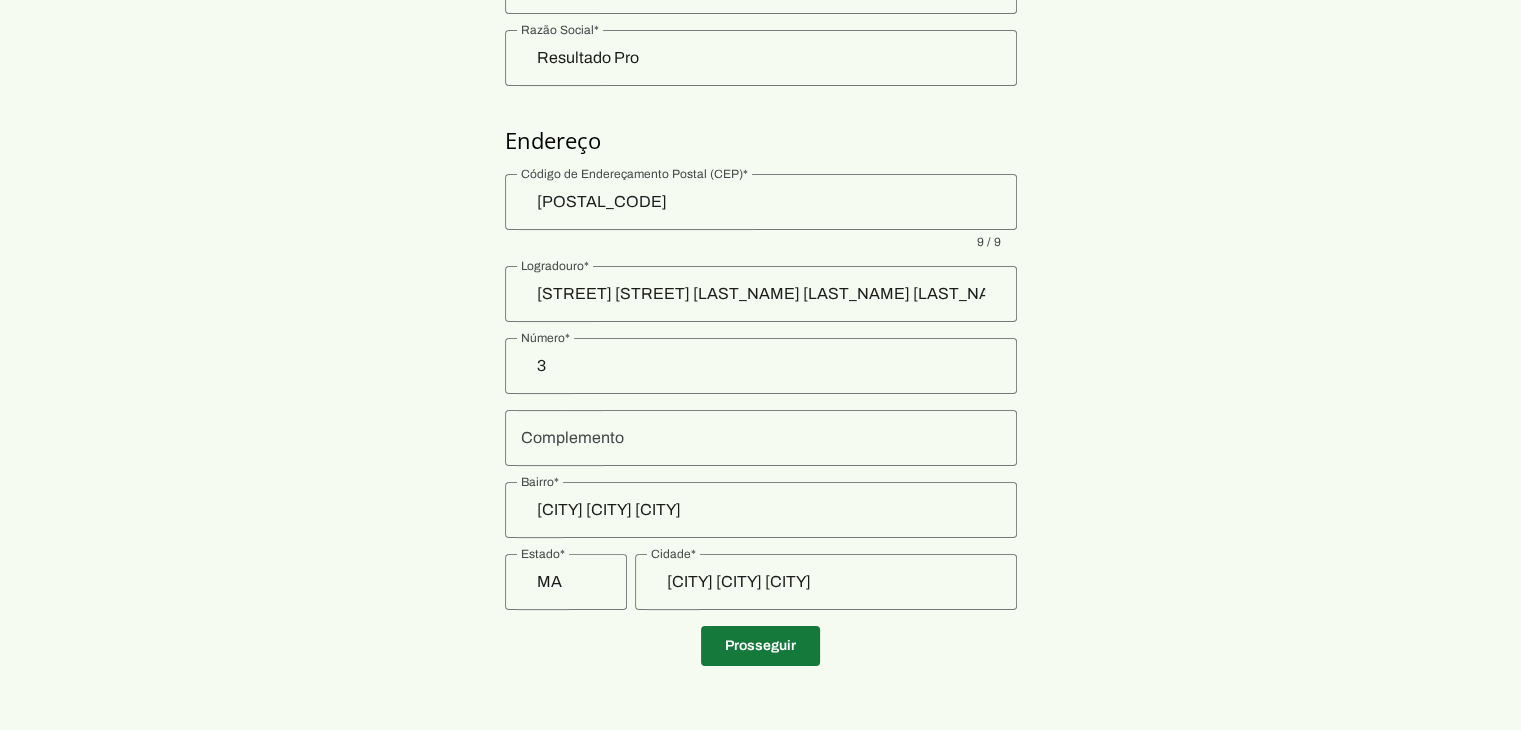 click at bounding box center [760, 646] 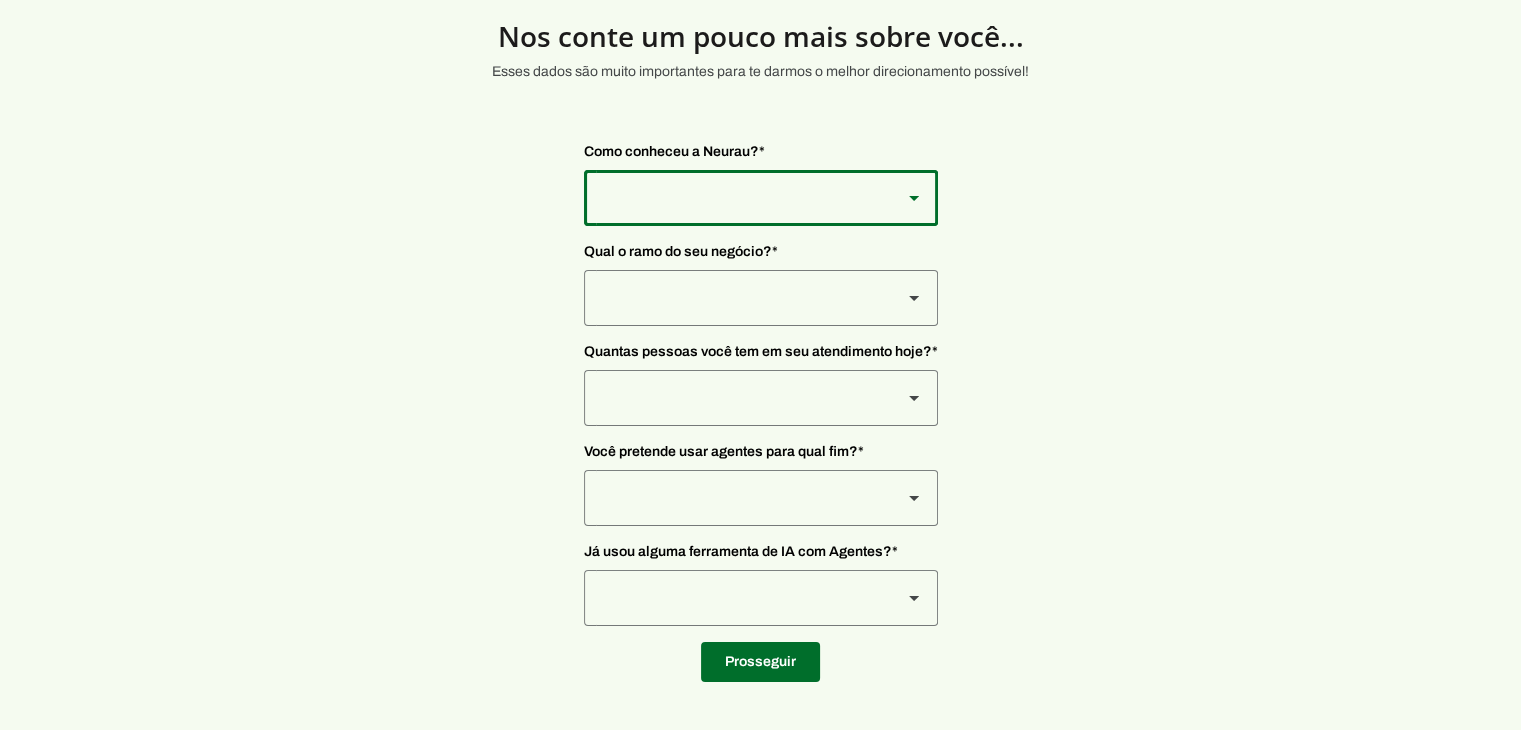 click at bounding box center [914, 198] 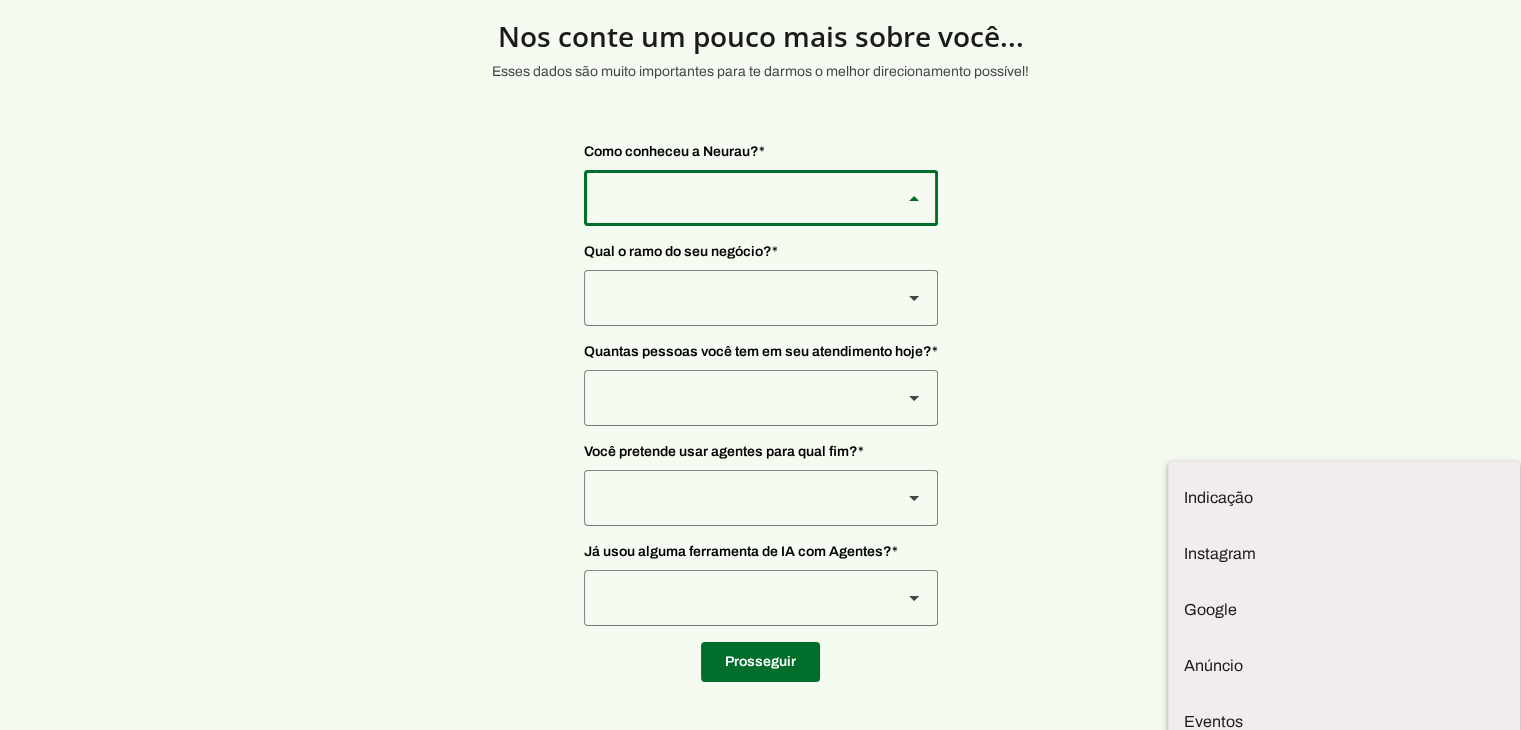 click on "Outros" at bounding box center [0, 0] 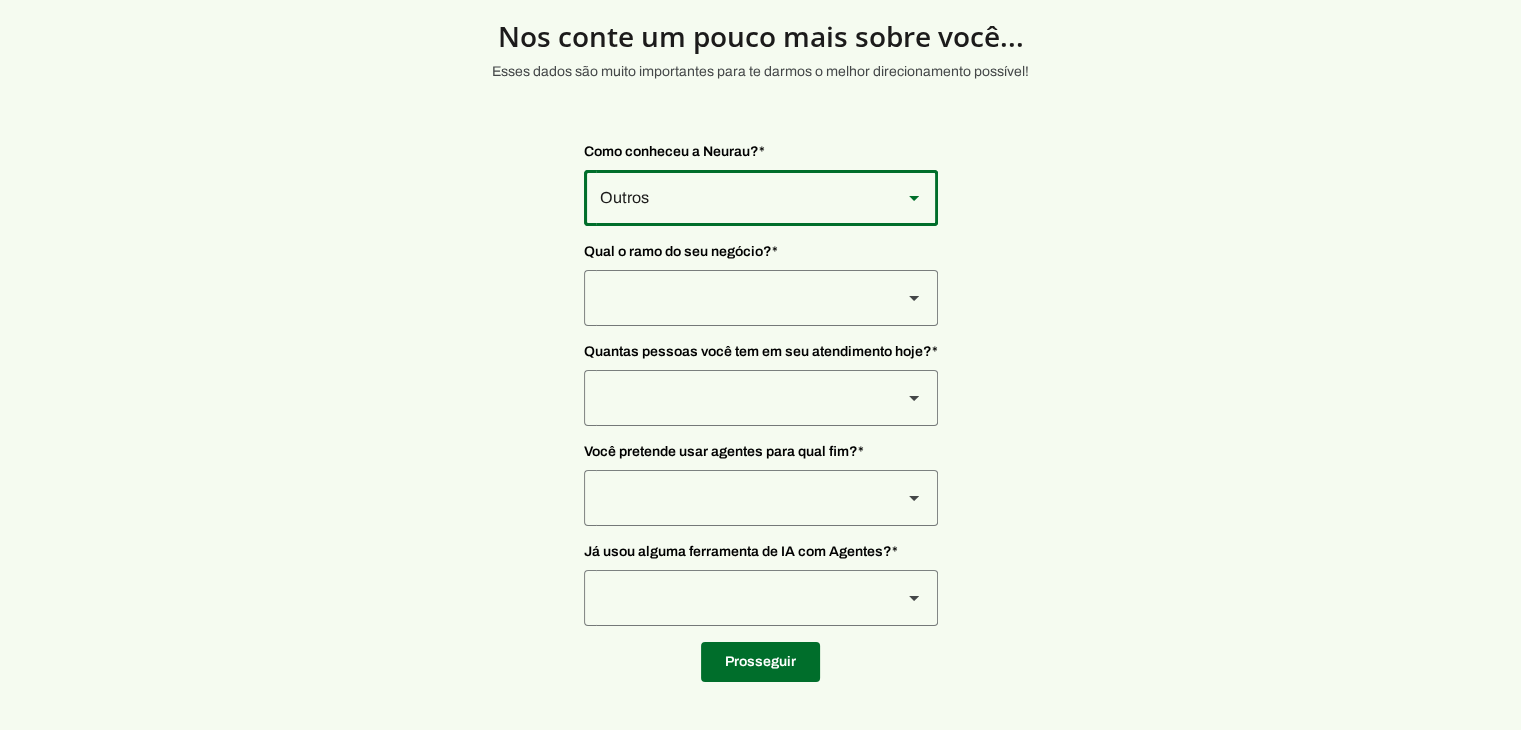 click at bounding box center (735, 198) 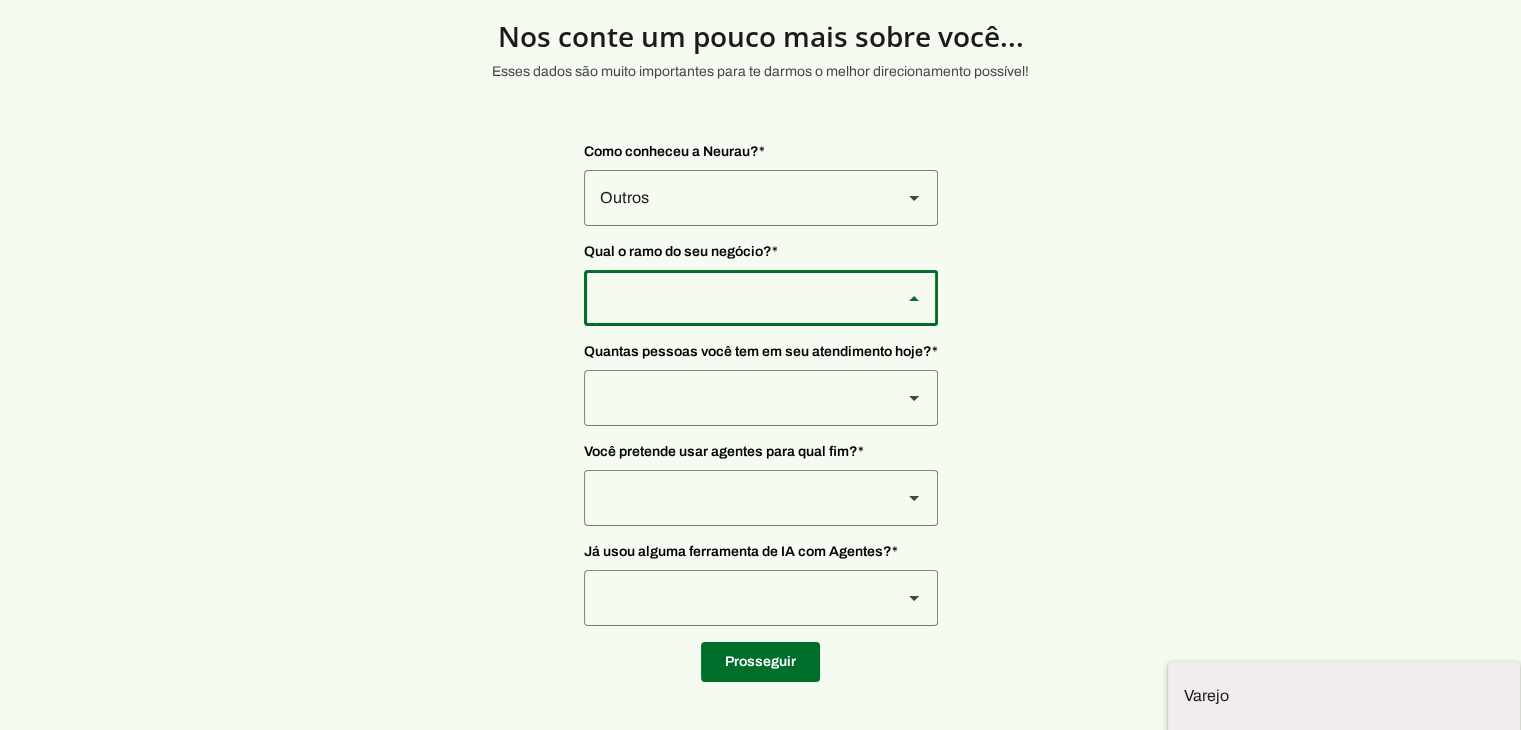 scroll, scrollTop: 3, scrollLeft: 0, axis: vertical 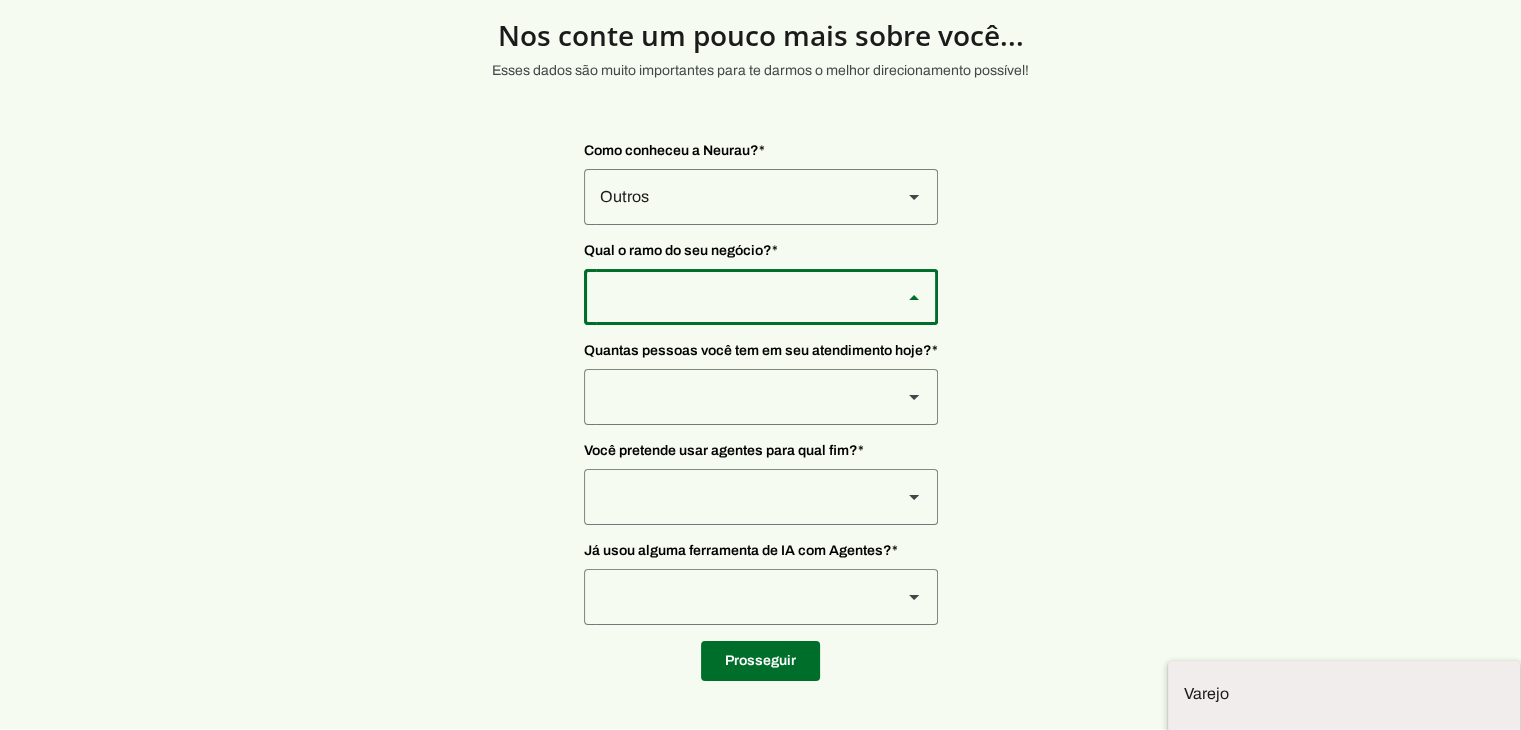 click at bounding box center (0, 0) 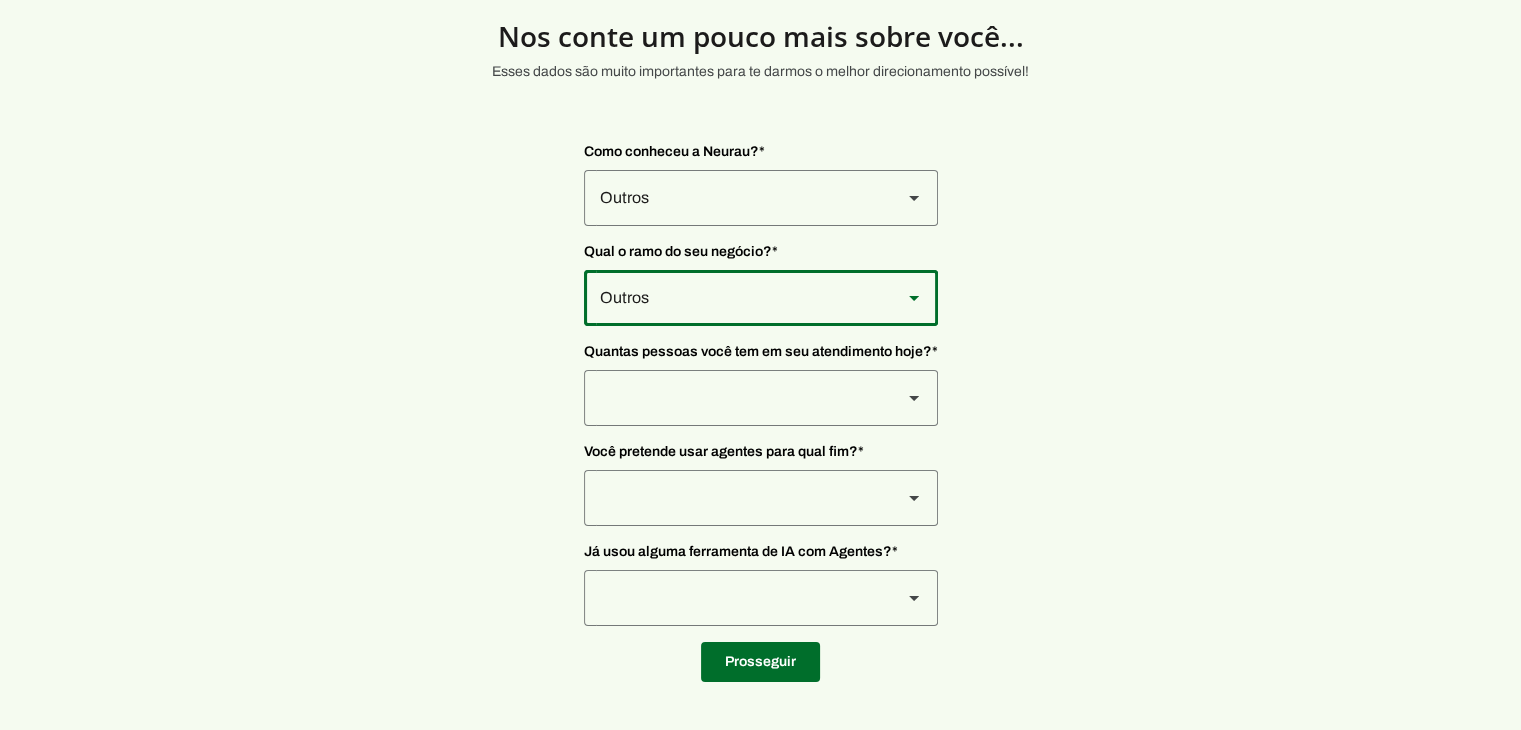 click at bounding box center (735, 198) 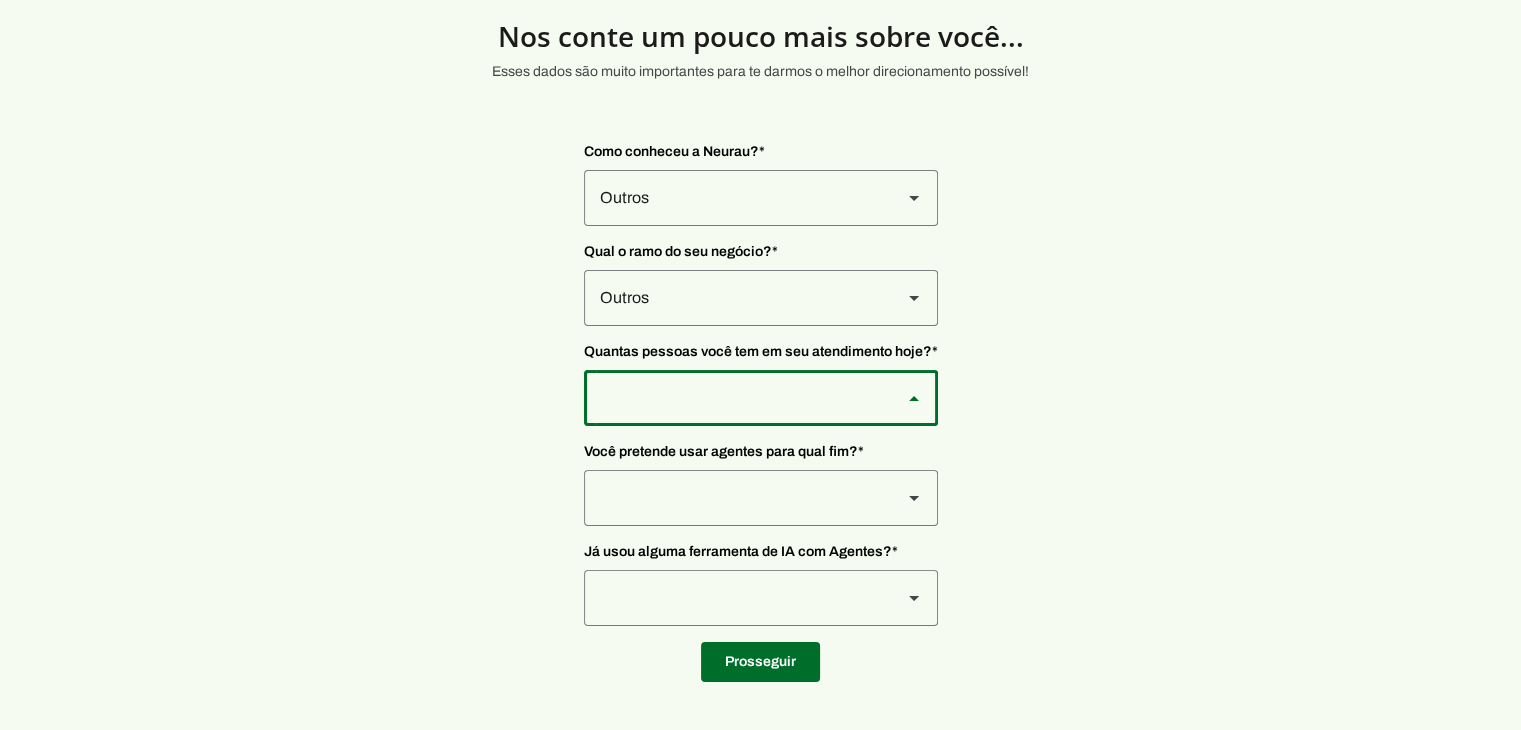 click on "De 0 a 3" at bounding box center (0, 0) 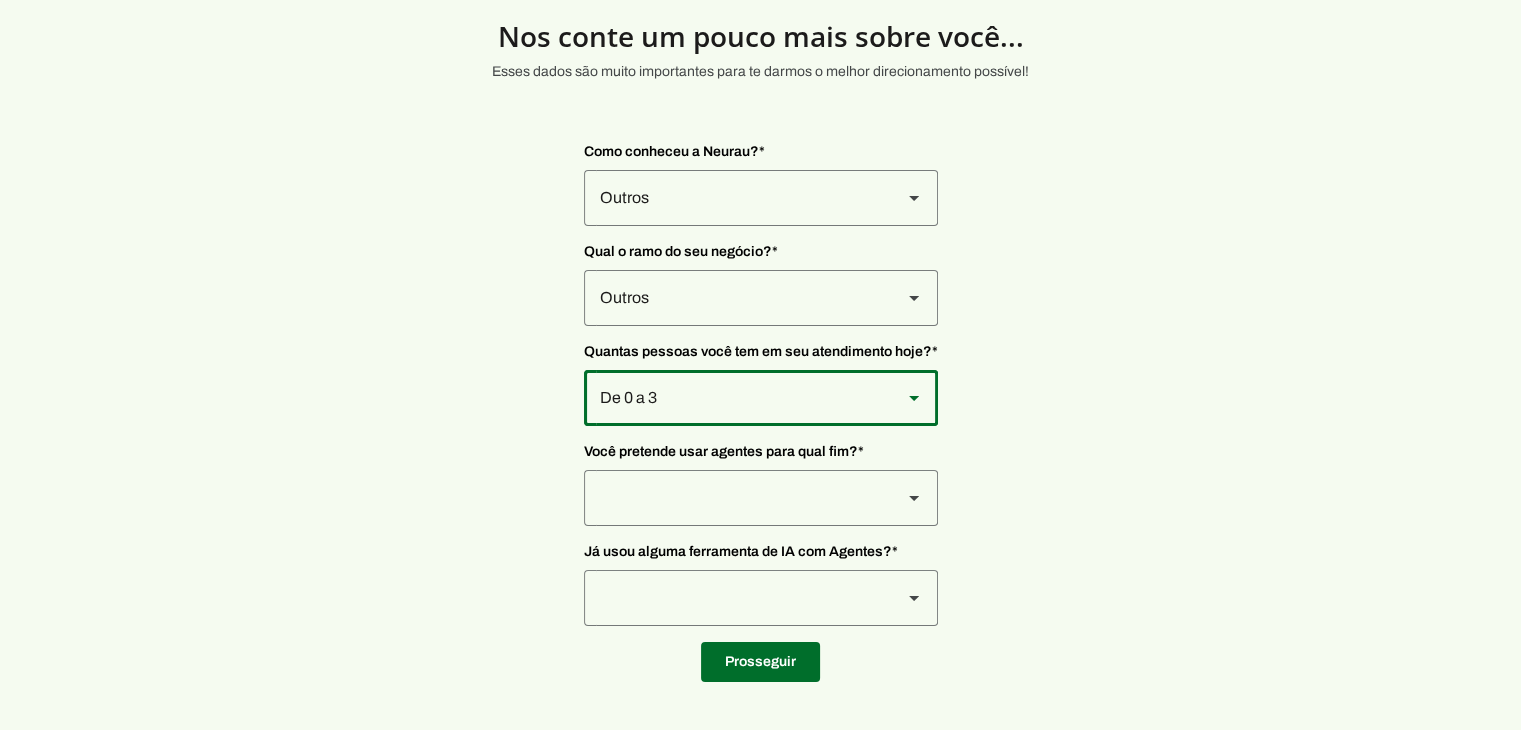 click at bounding box center (735, 198) 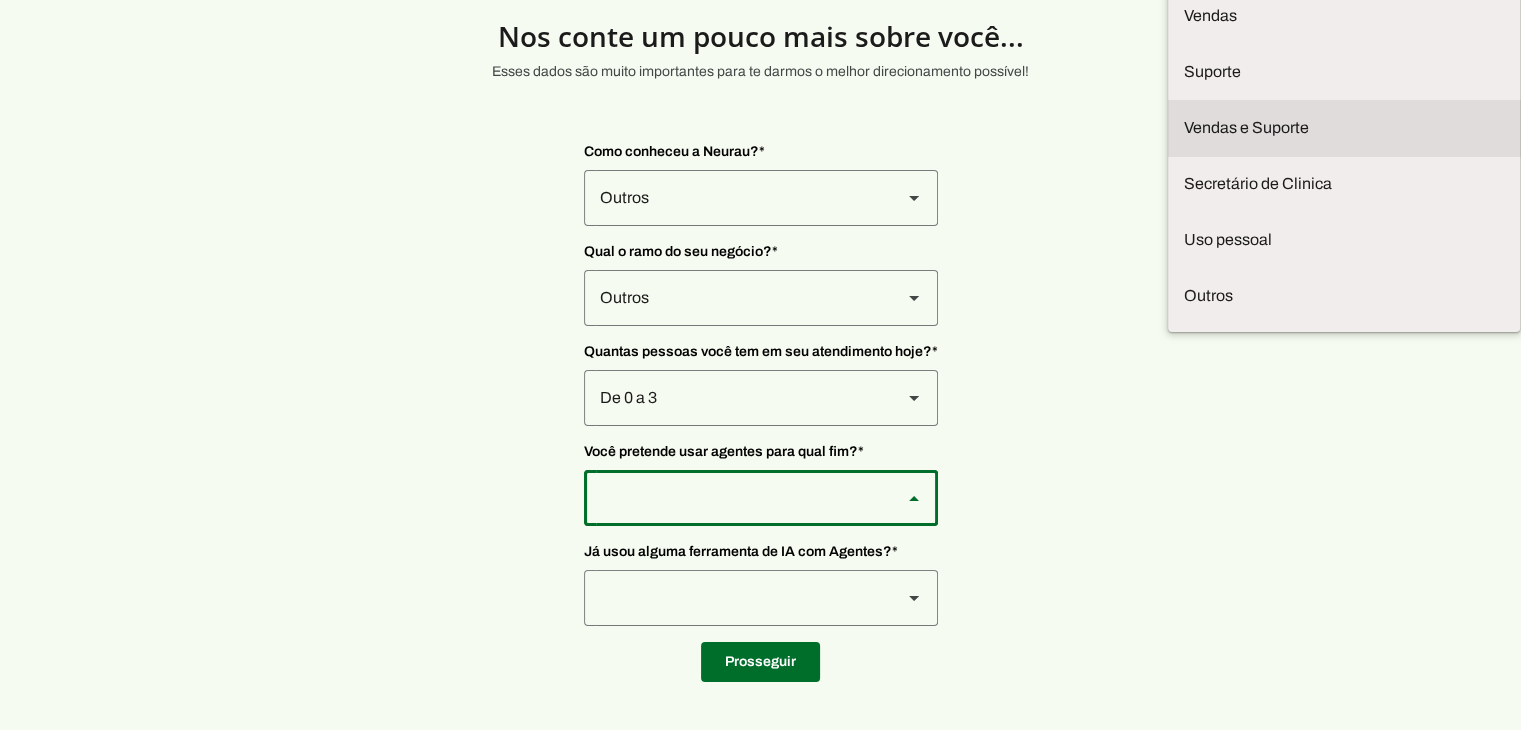 click on "Vendas e Suporte" at bounding box center (0, 0) 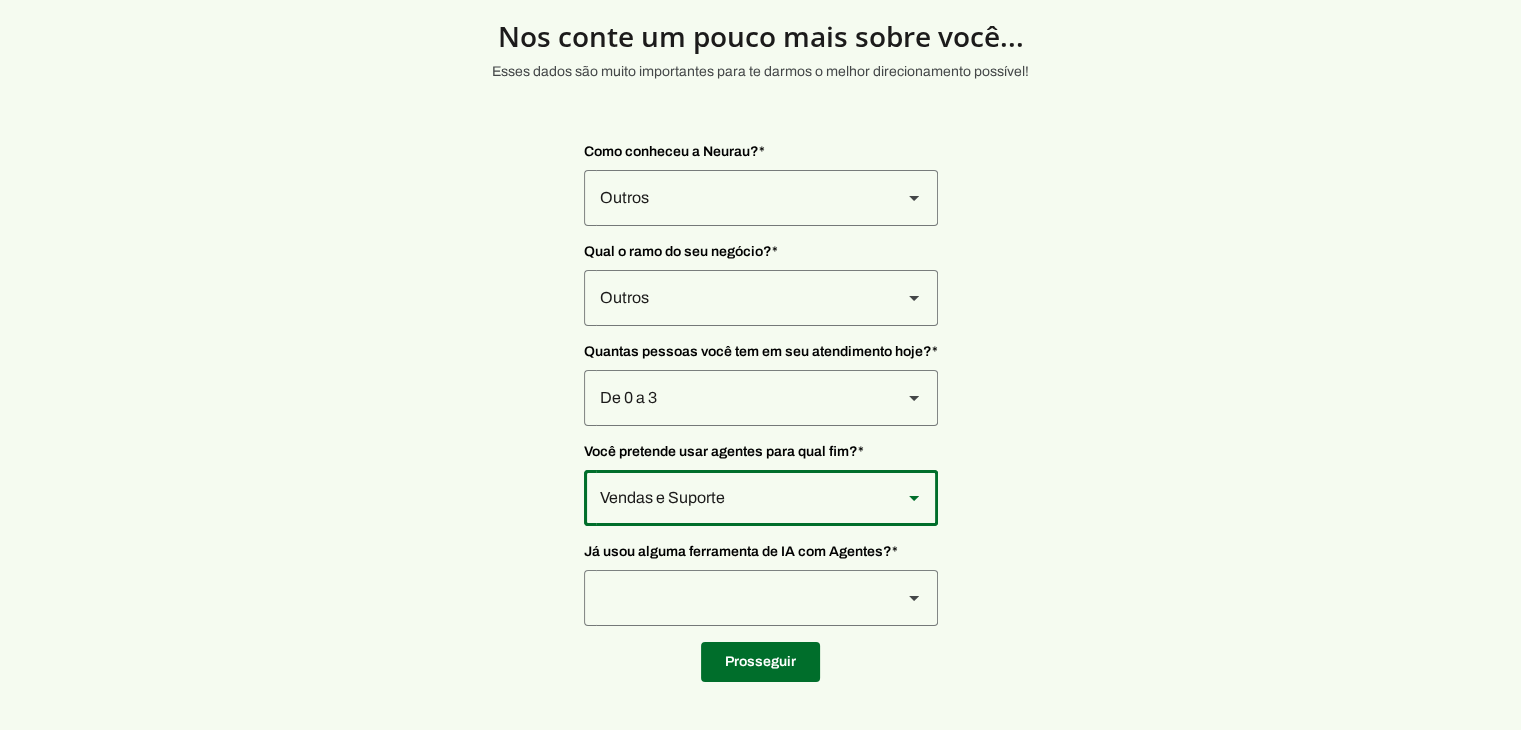 click at bounding box center [735, 198] 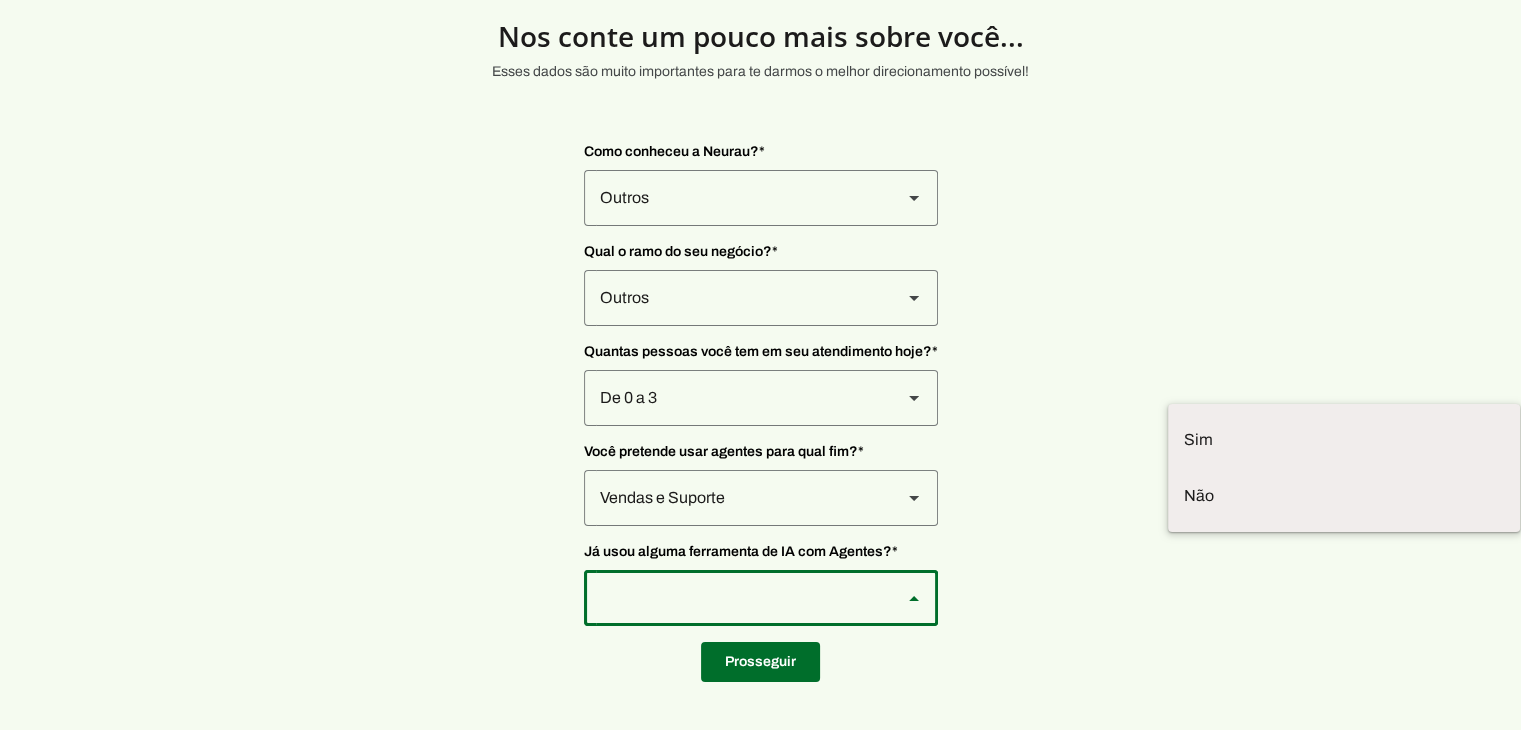 click on "Nos conte um pouco mais sobre você...
Esses dados são muito importantes para te darmos o melhor
direcionamento possível!
Como conheceu a Neurau? *
Indicação
Instagram
Google
Anúncio
Eventos
LinkedIn
Outros
Qual o ramo do seu negócio? *
Varejo
Tecnologia
Saúde
Infoprodutor Sim" at bounding box center (760, 332) 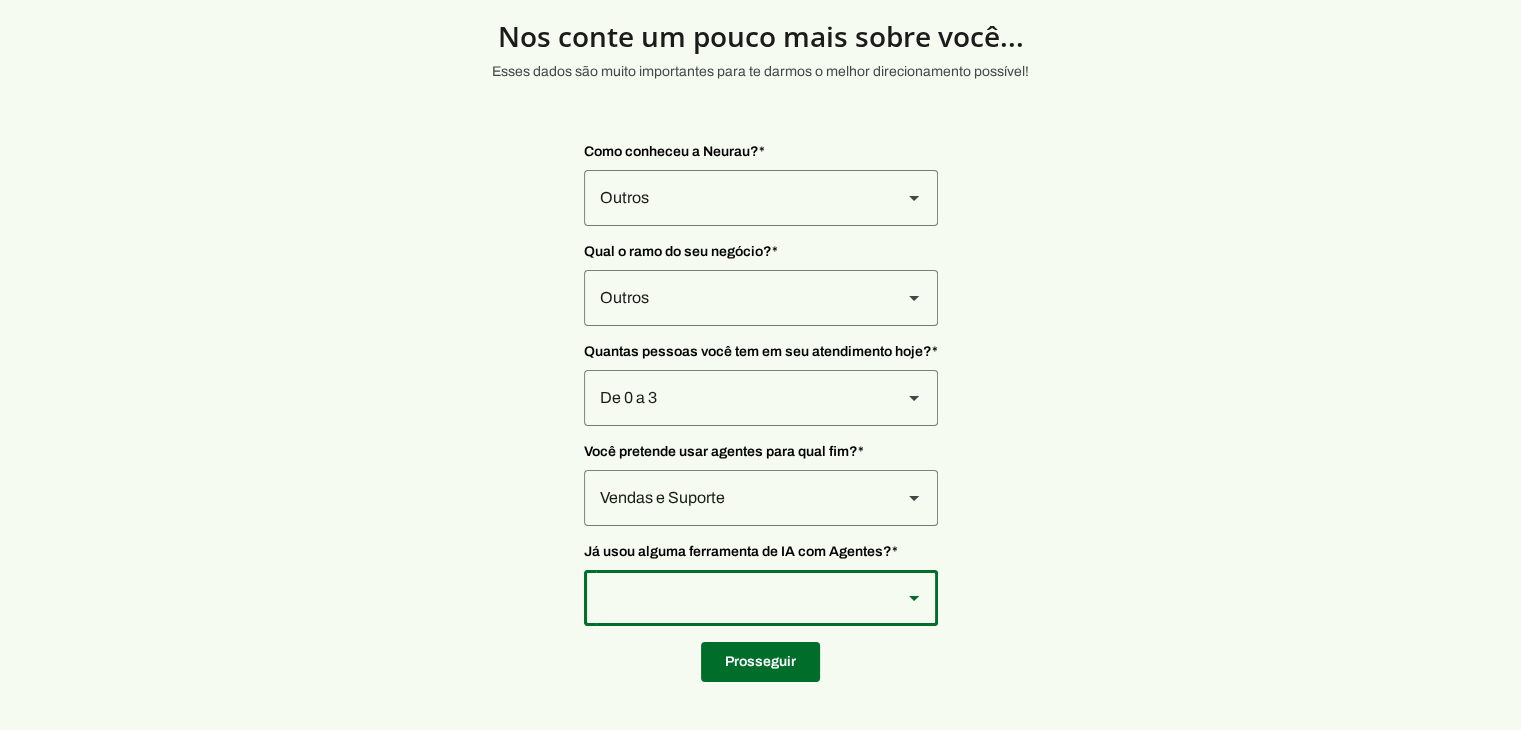 click at bounding box center [914, 598] 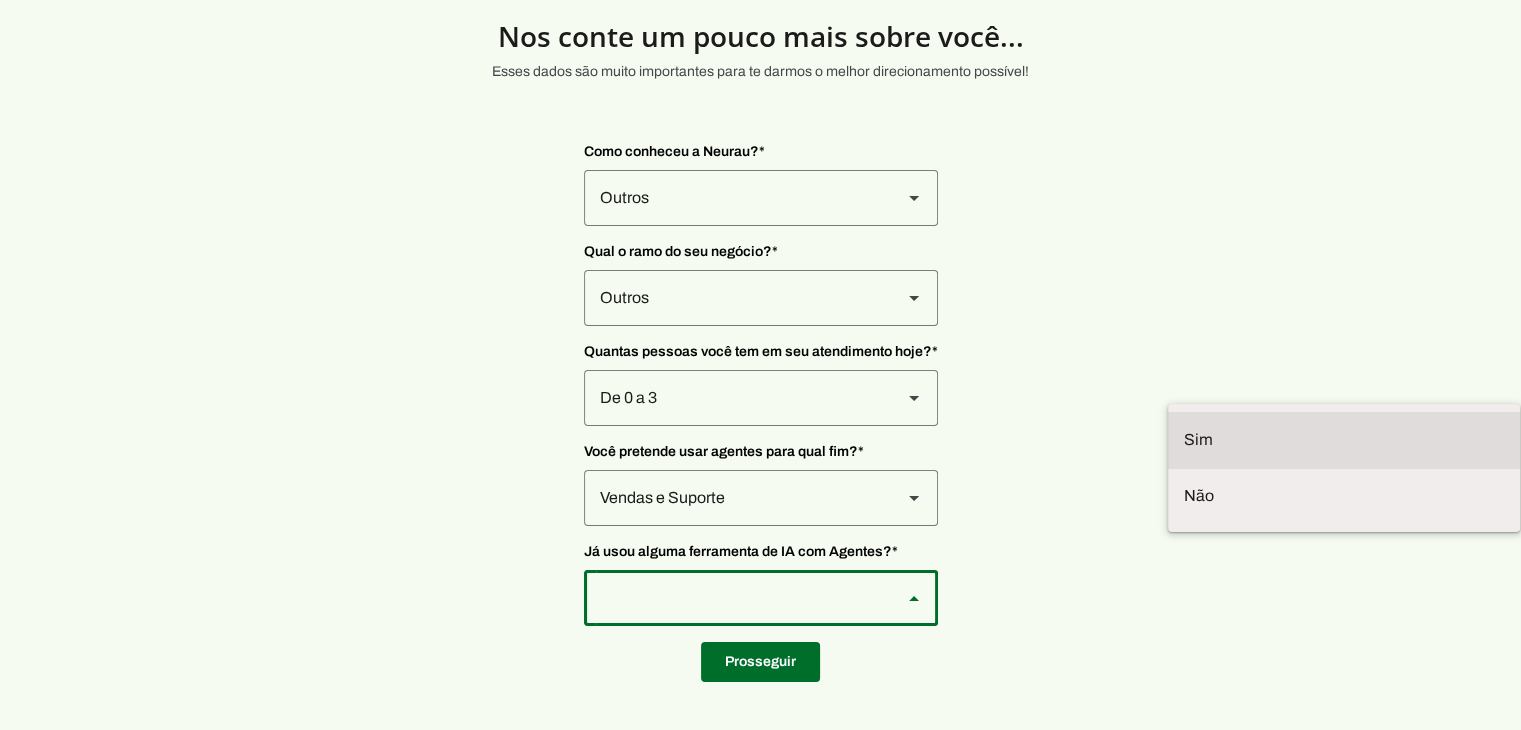 click at bounding box center (0, 0) 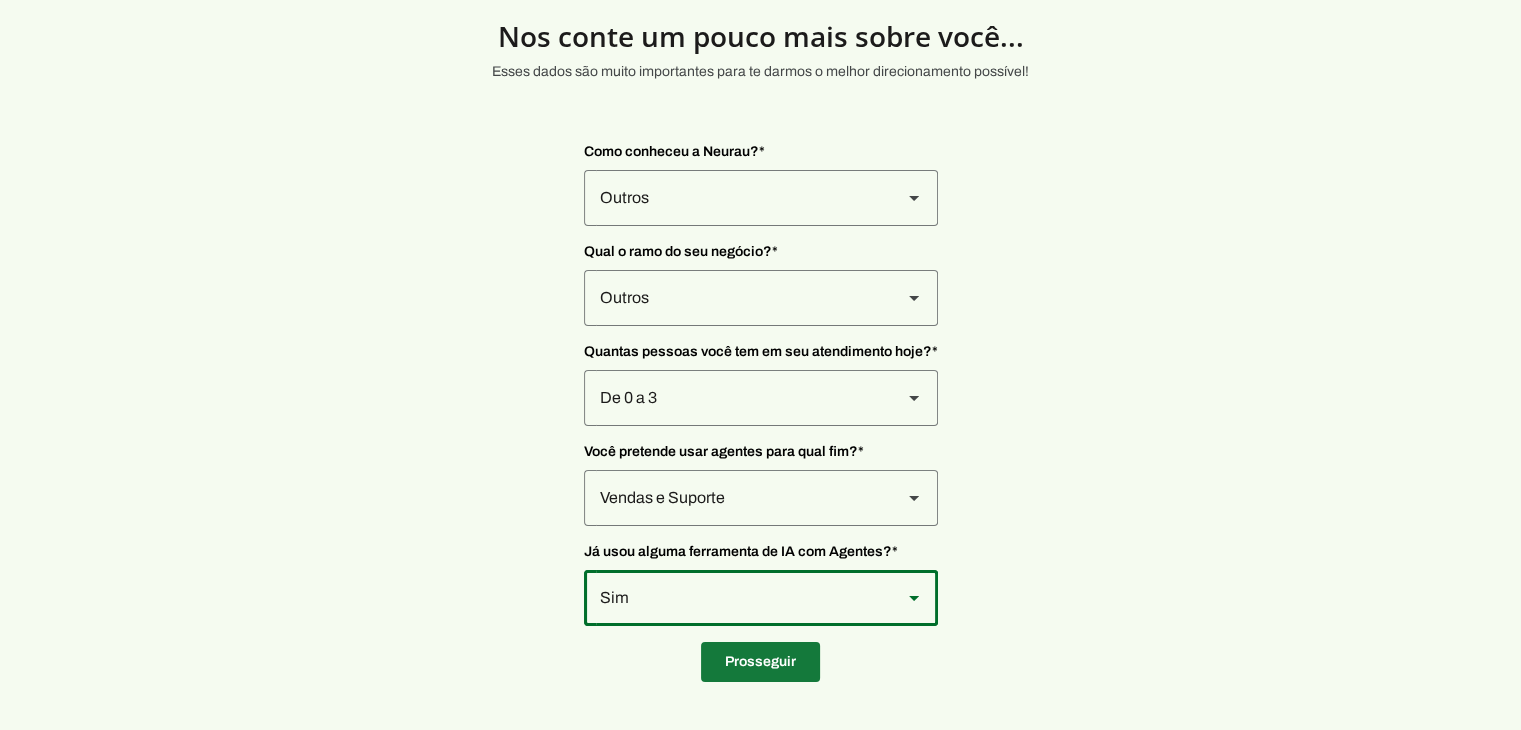 click at bounding box center [760, 662] 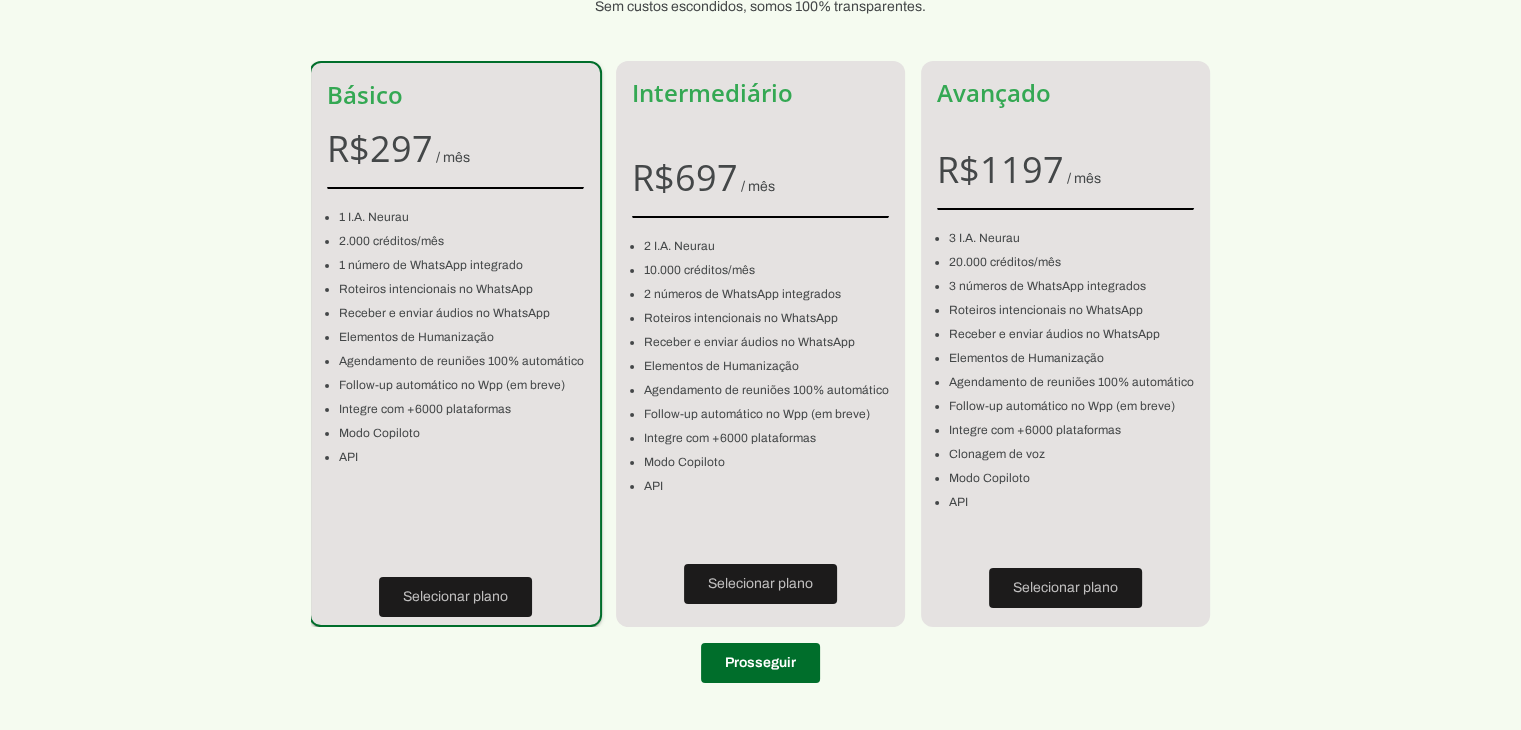 scroll, scrollTop: 147, scrollLeft: 0, axis: vertical 